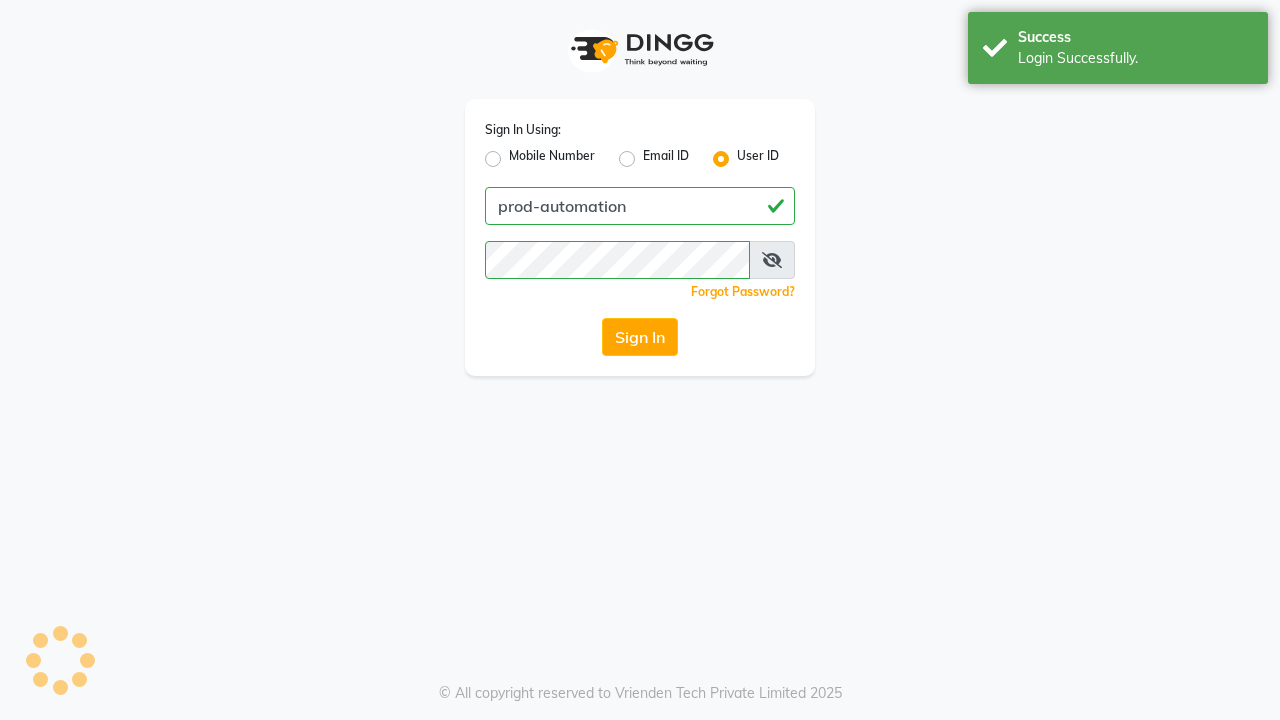 scroll, scrollTop: 0, scrollLeft: 0, axis: both 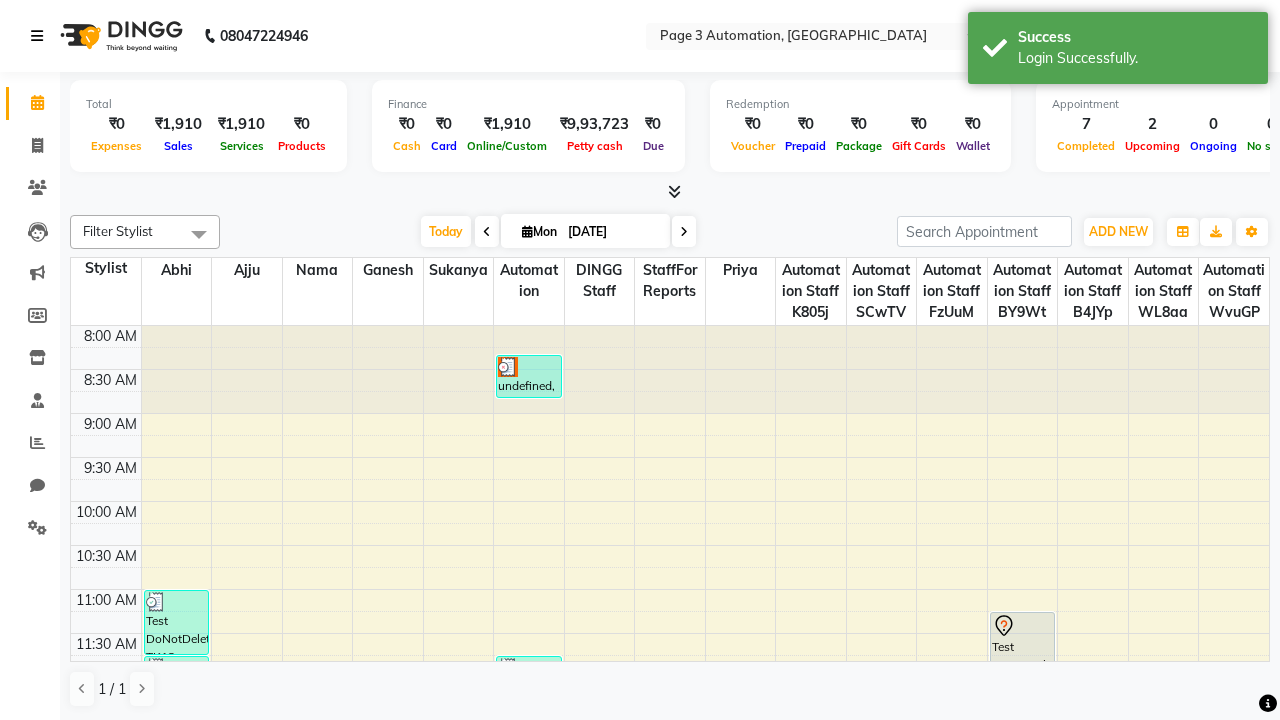 click at bounding box center [37, 36] 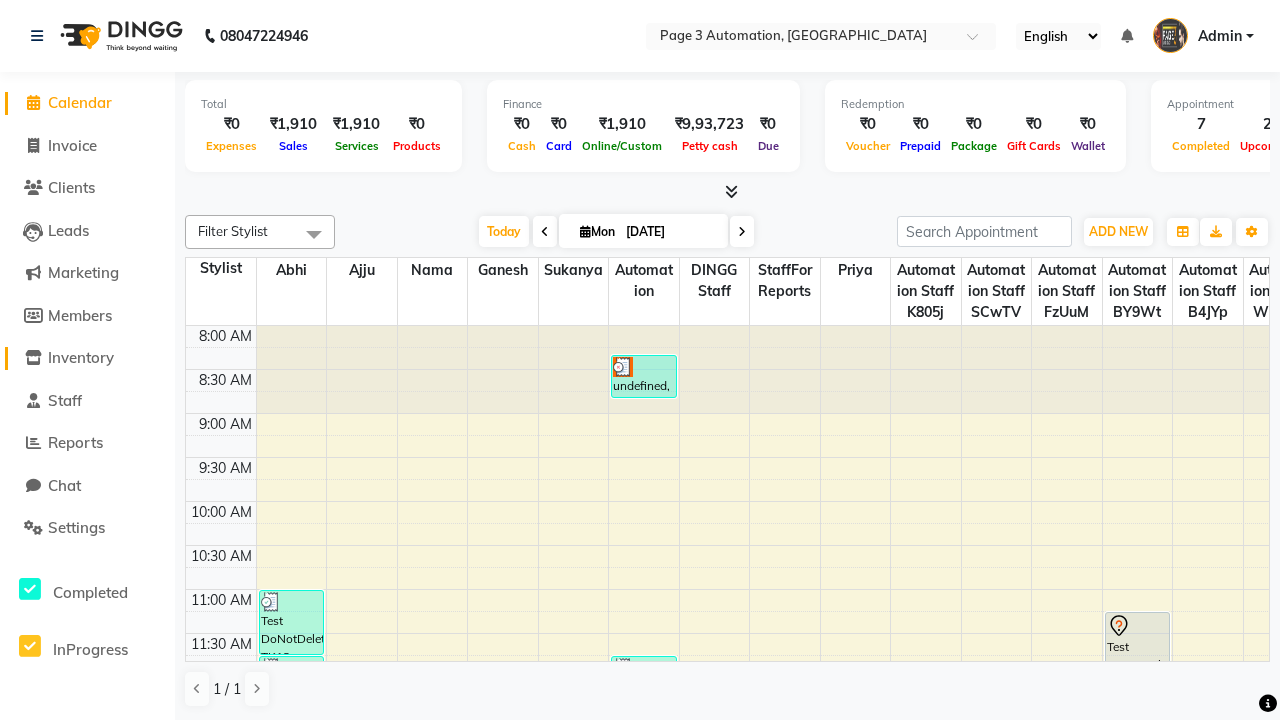 click on "Inventory" 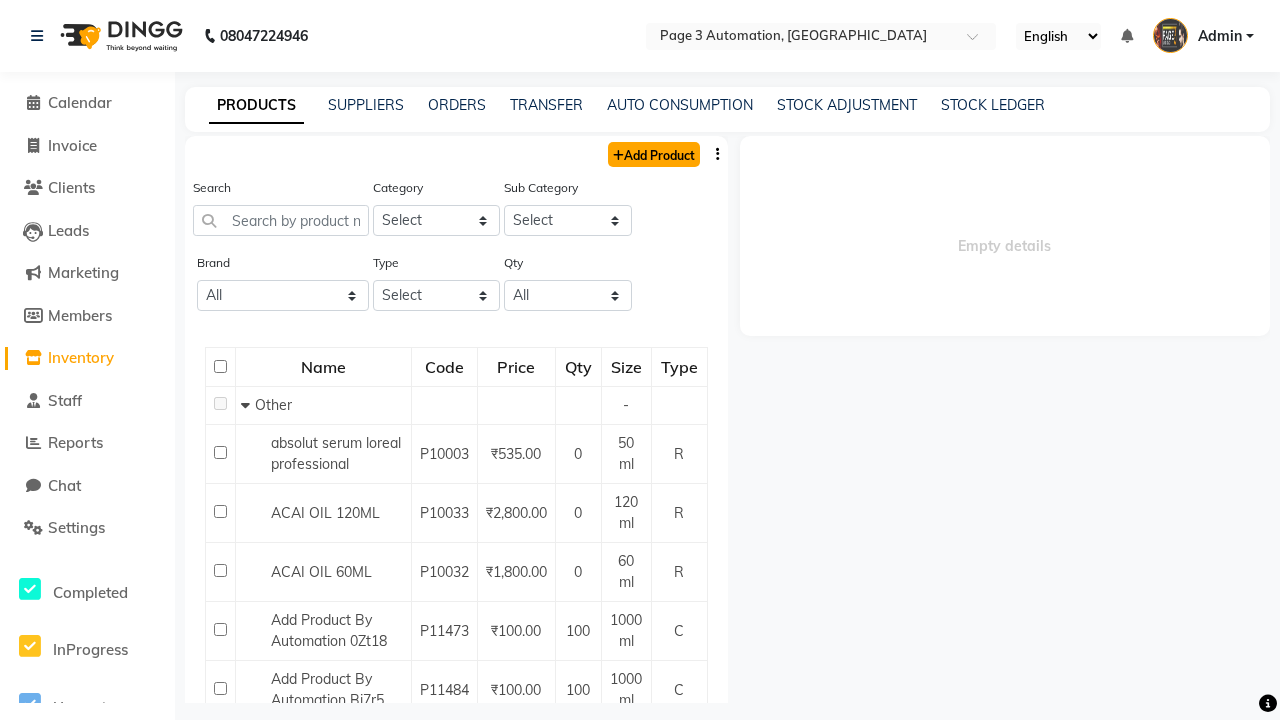 click on "Add Product" 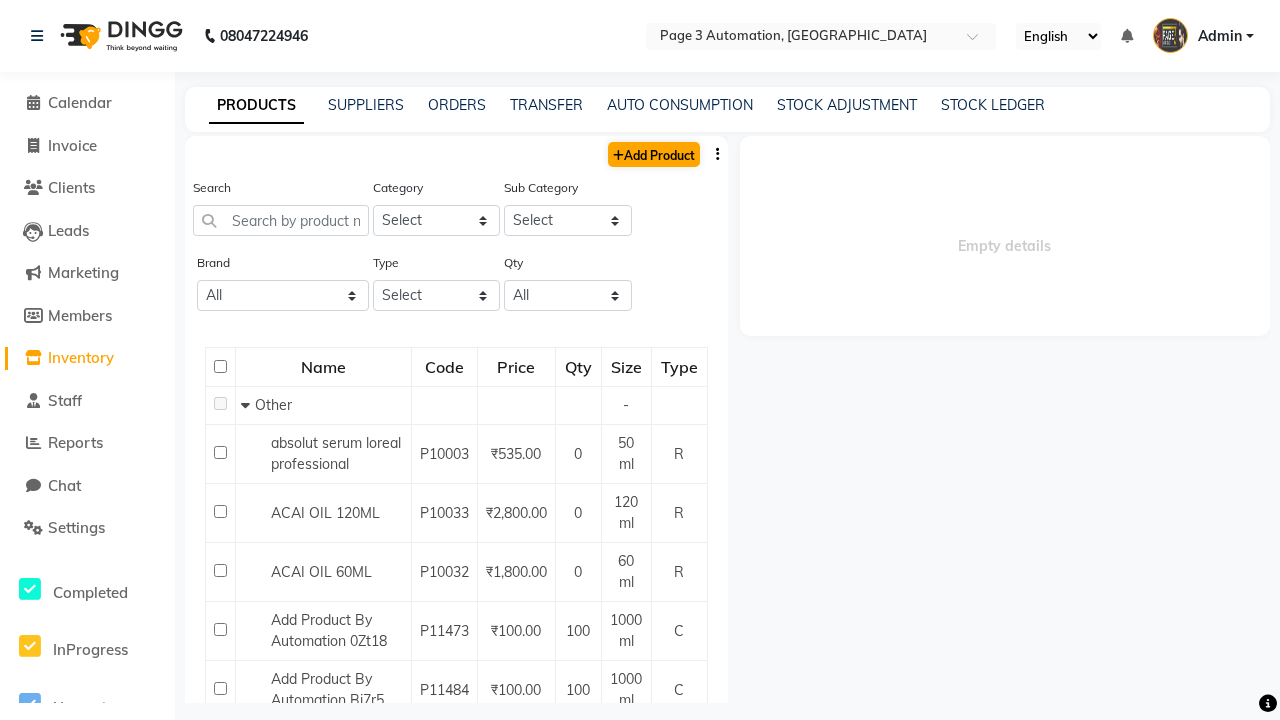select on "true" 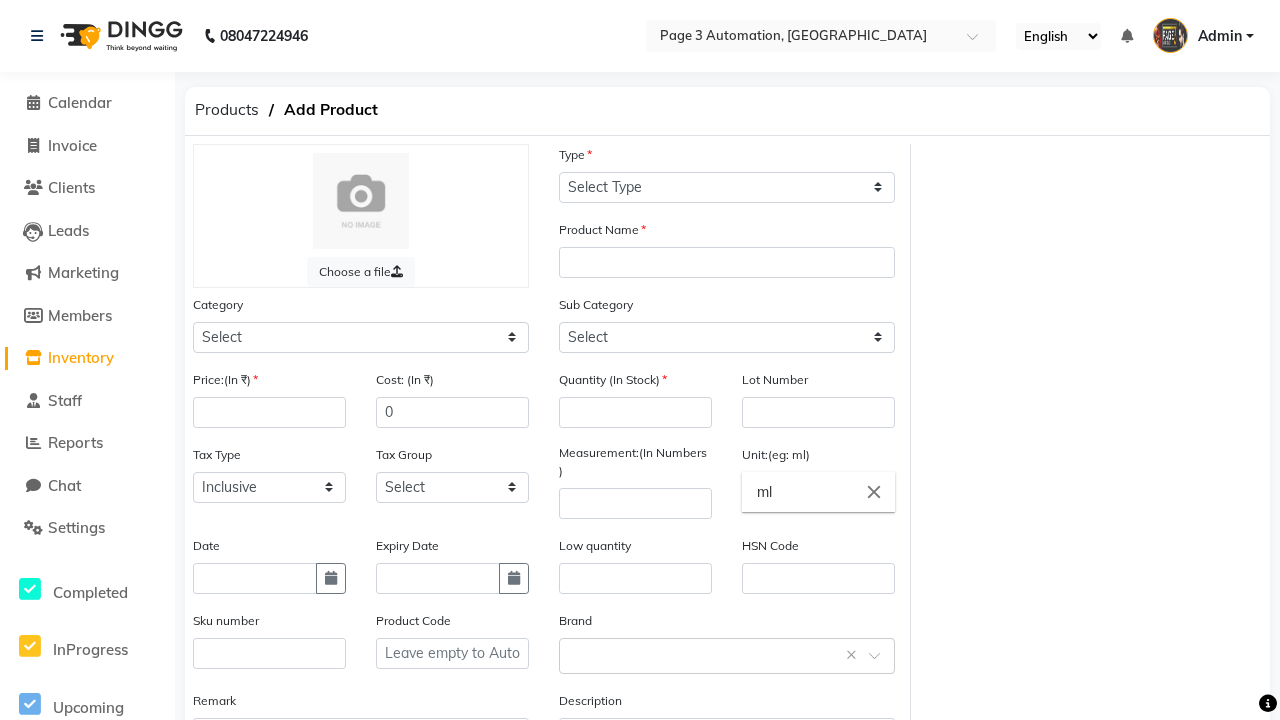 select on "C" 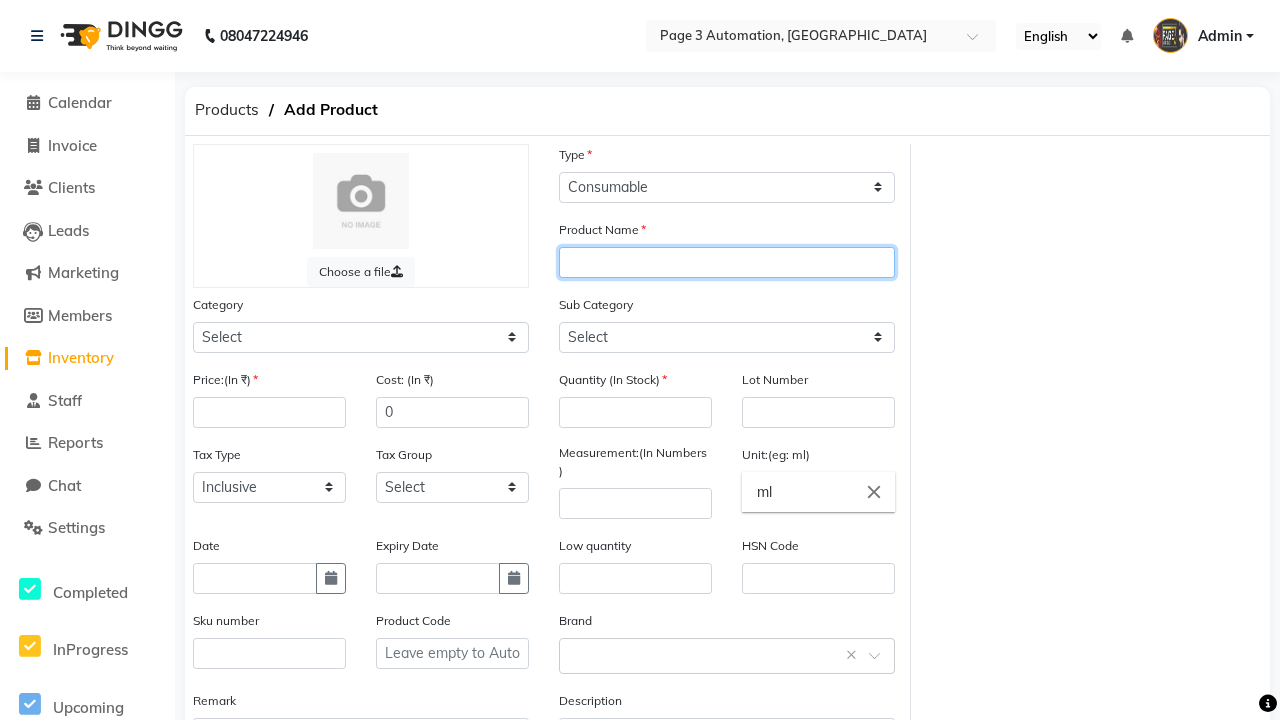 type on "Automation Product jEn5c" 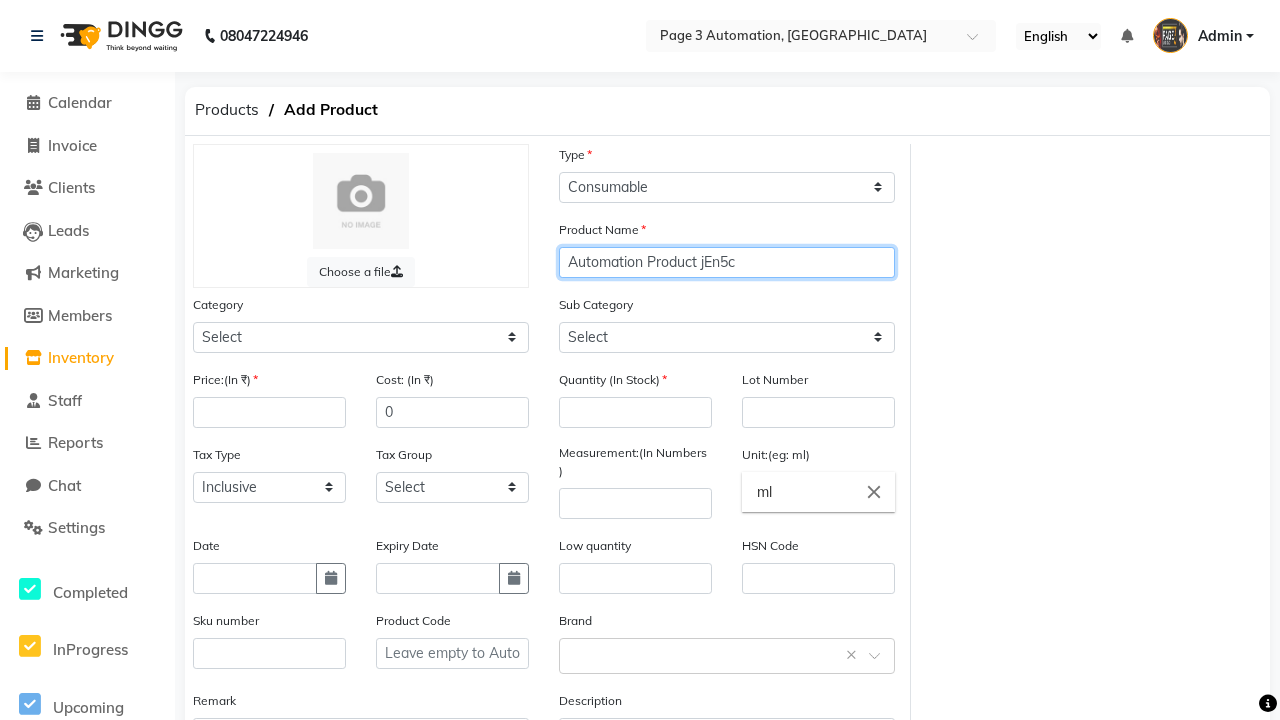 select on "1000" 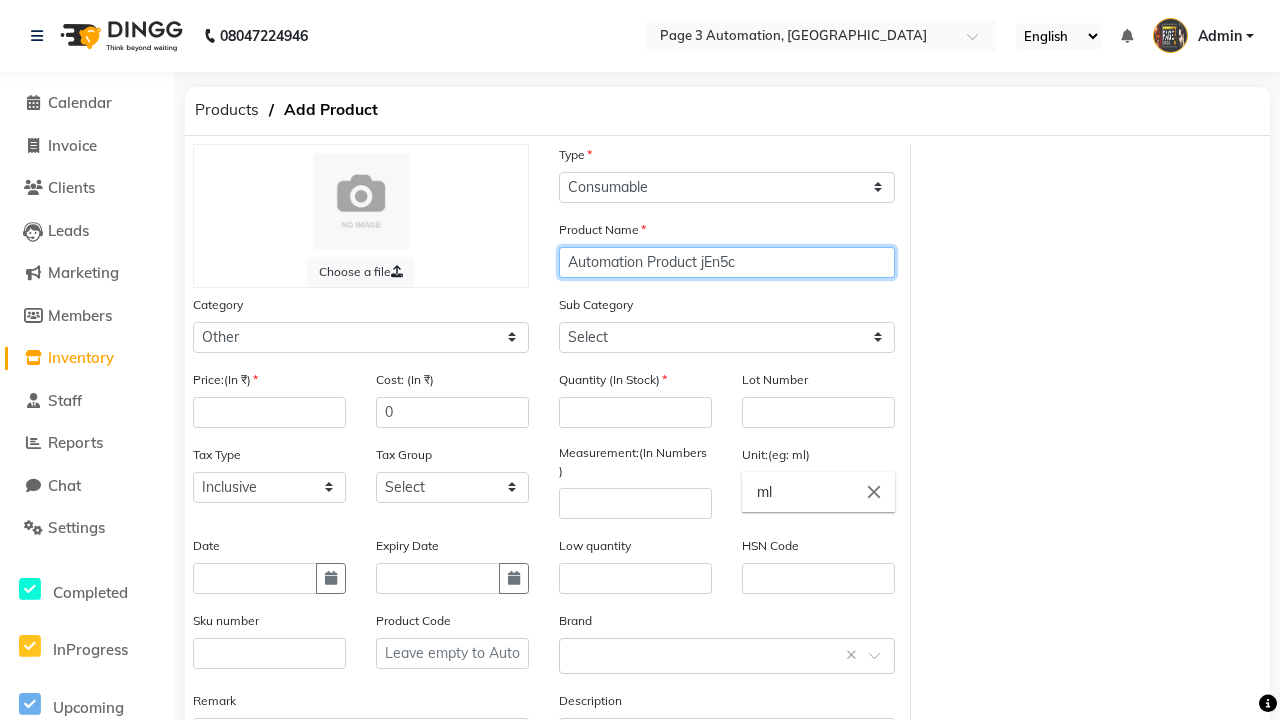 select on "1002" 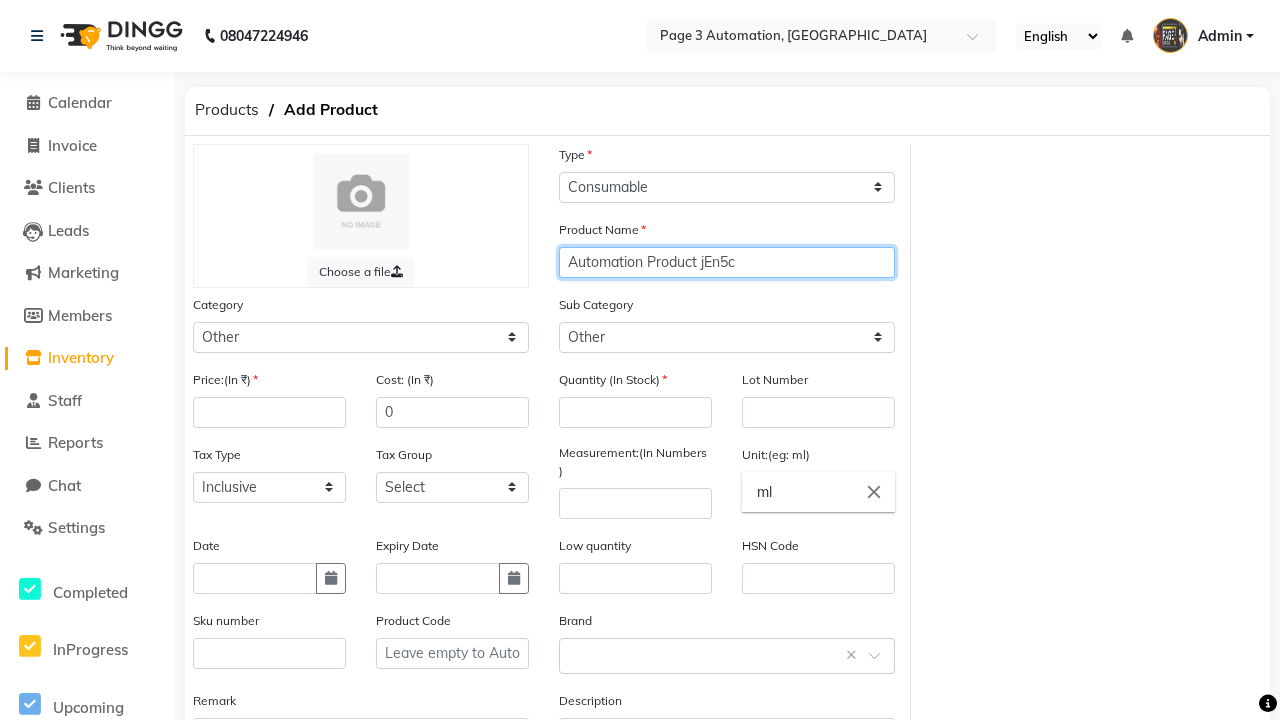 type on "Automation Product jEn5c" 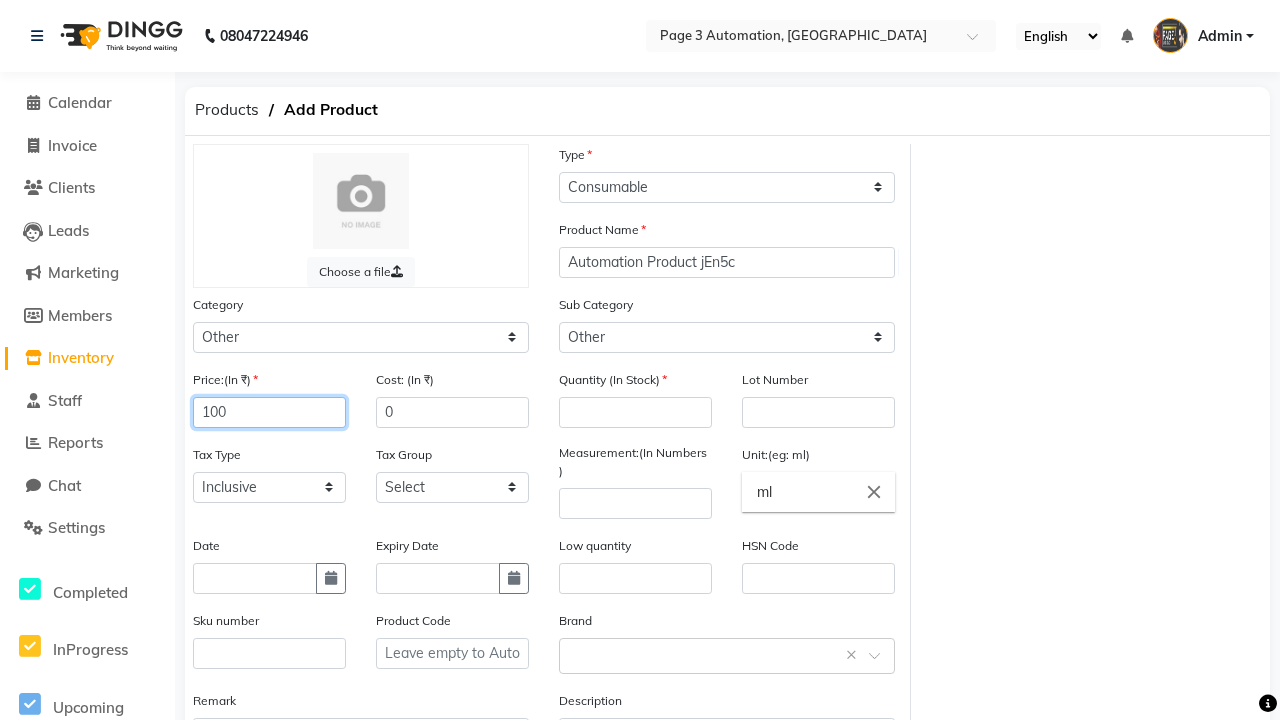 type on "100" 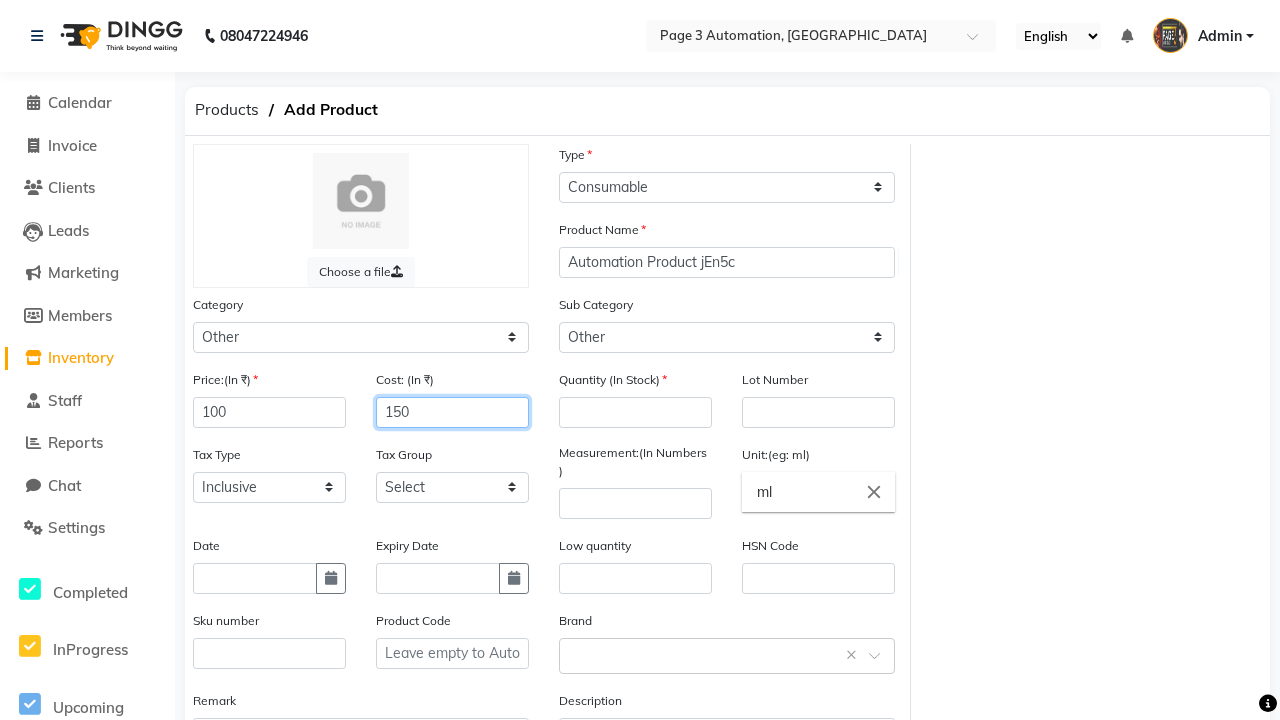 type on "150" 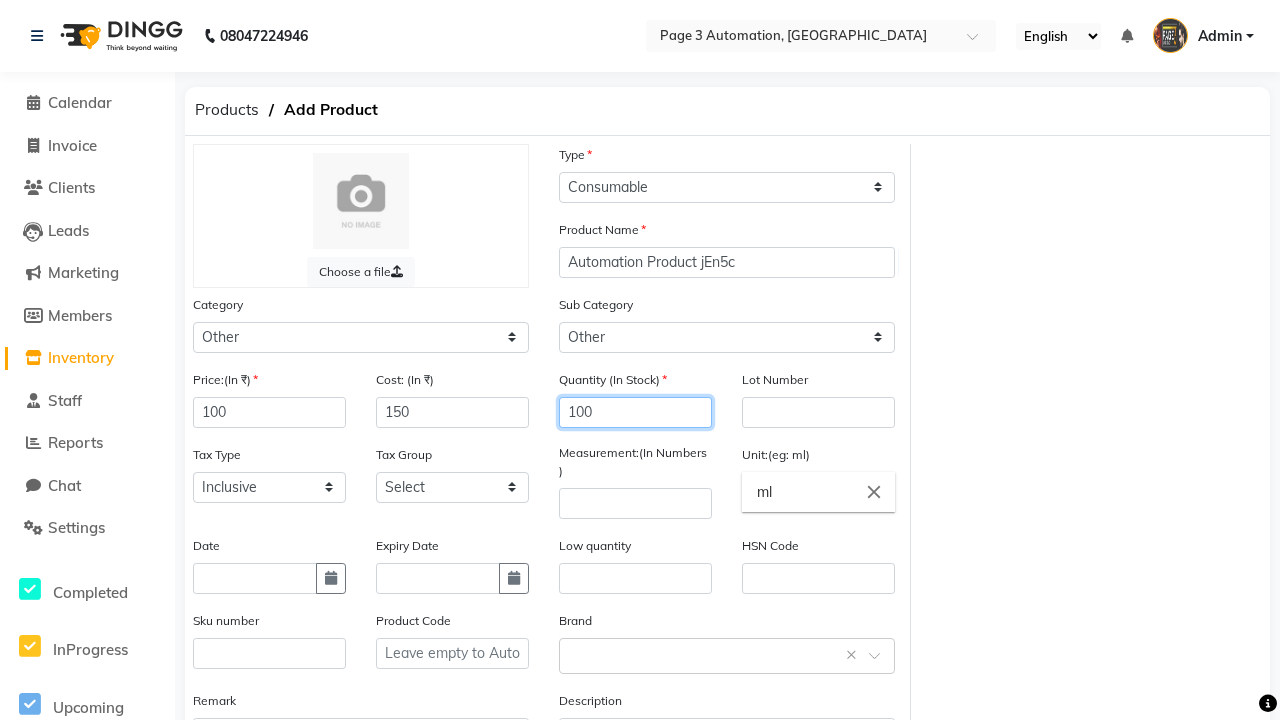 type on "100" 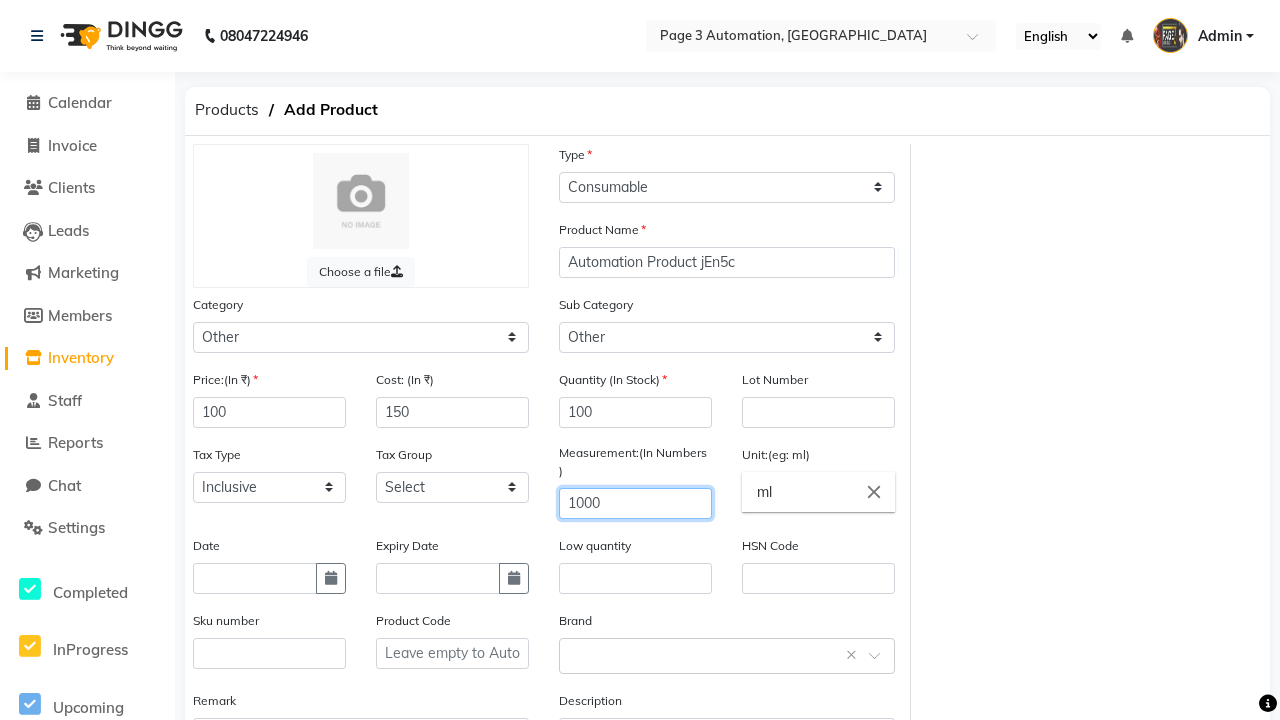 type on "1000" 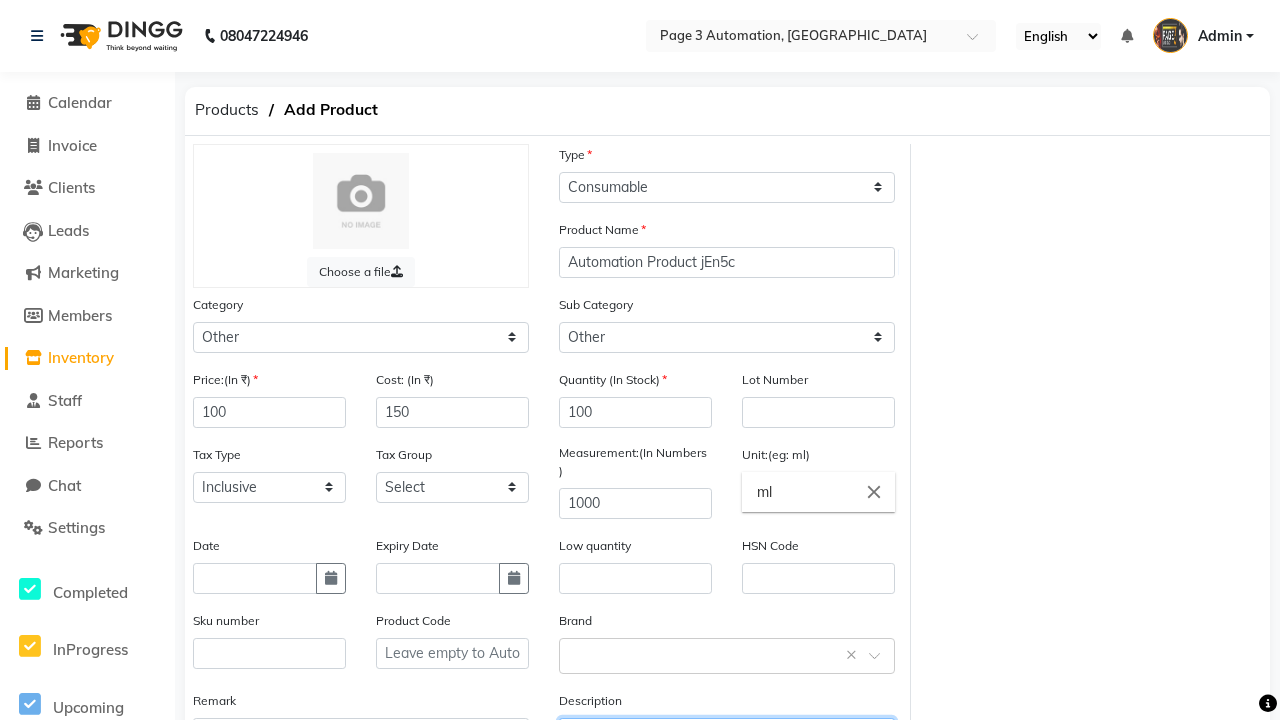 type on "This Product is Created by Automation" 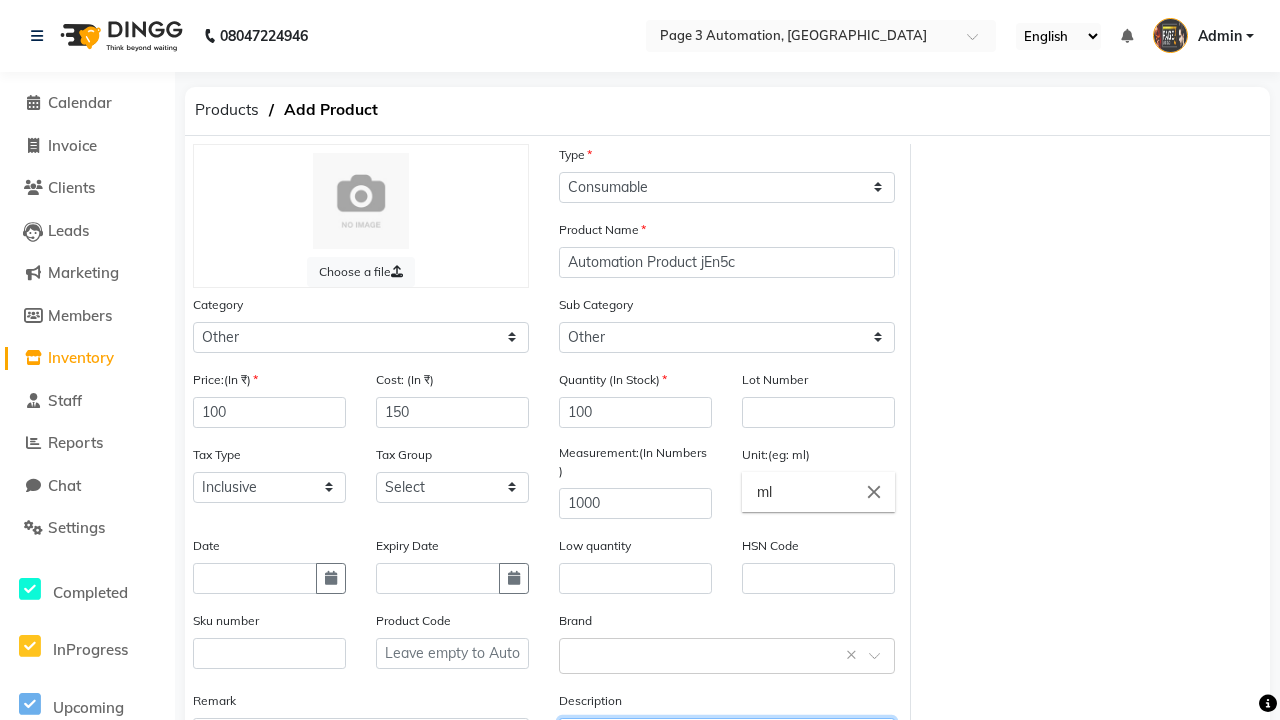 scroll, scrollTop: 22, scrollLeft: 0, axis: vertical 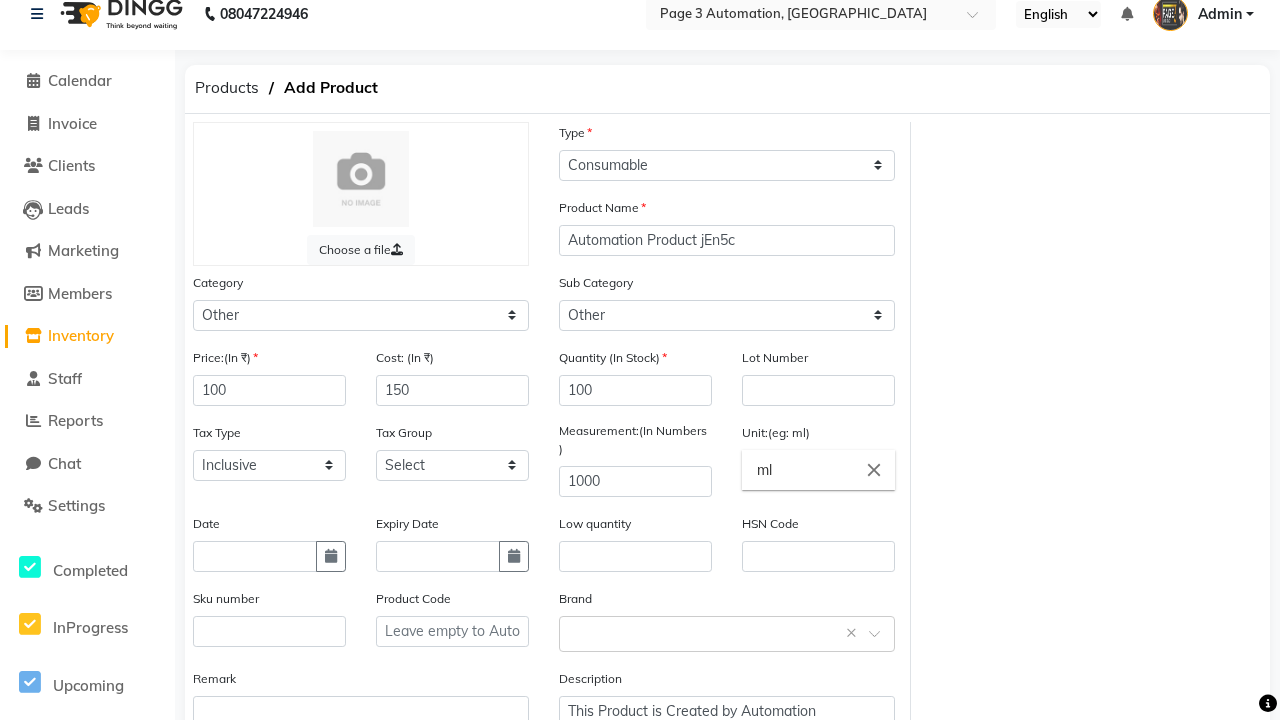 click on "Save" 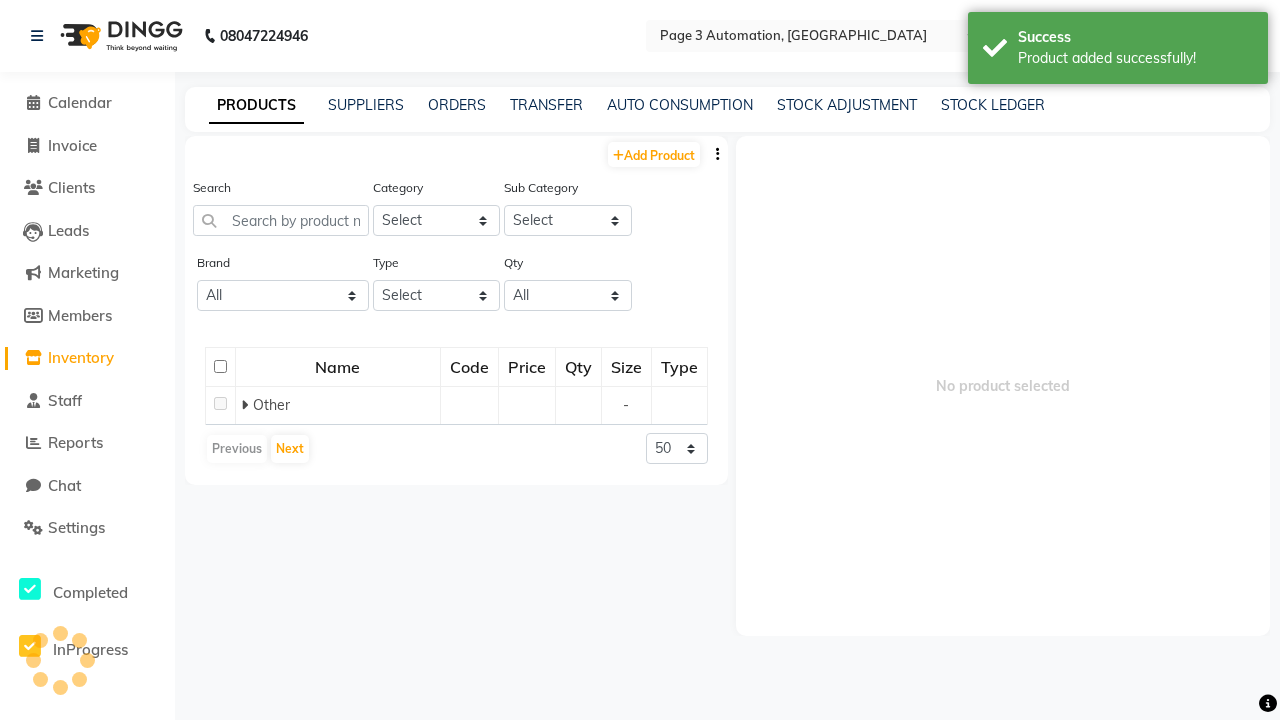 scroll, scrollTop: 0, scrollLeft: 0, axis: both 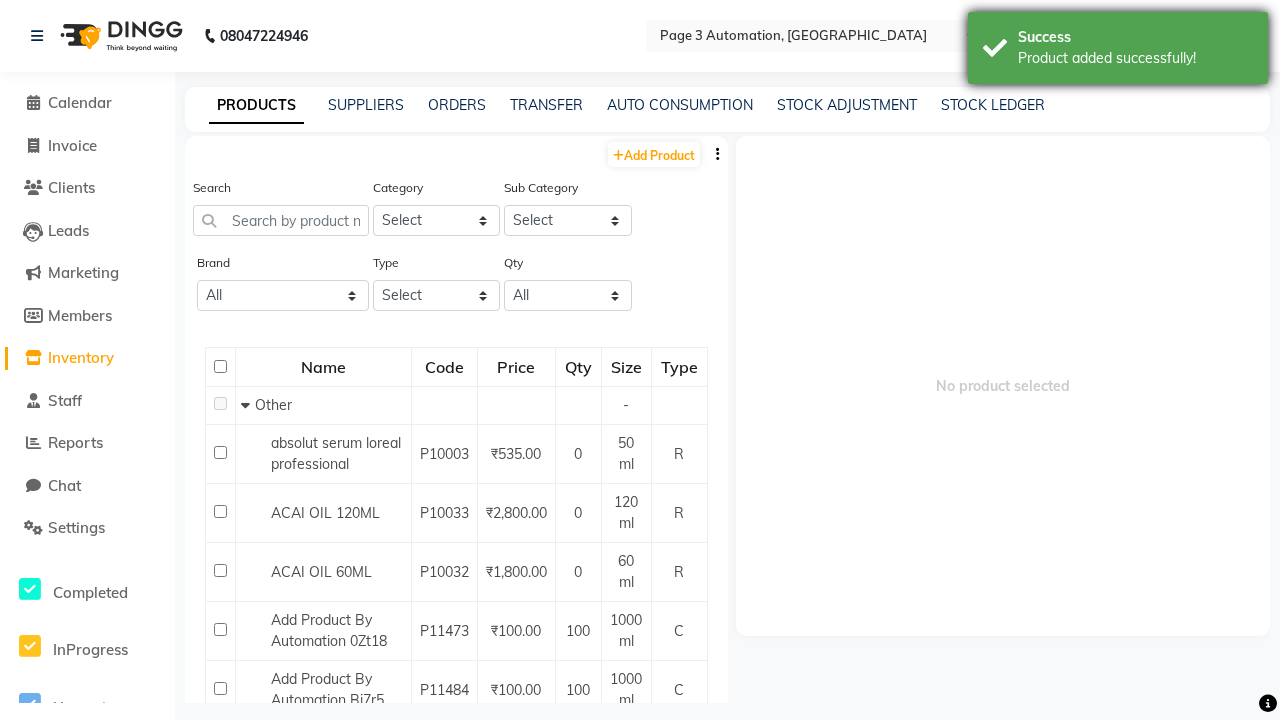 click on "Product added successfully!" at bounding box center [1135, 58] 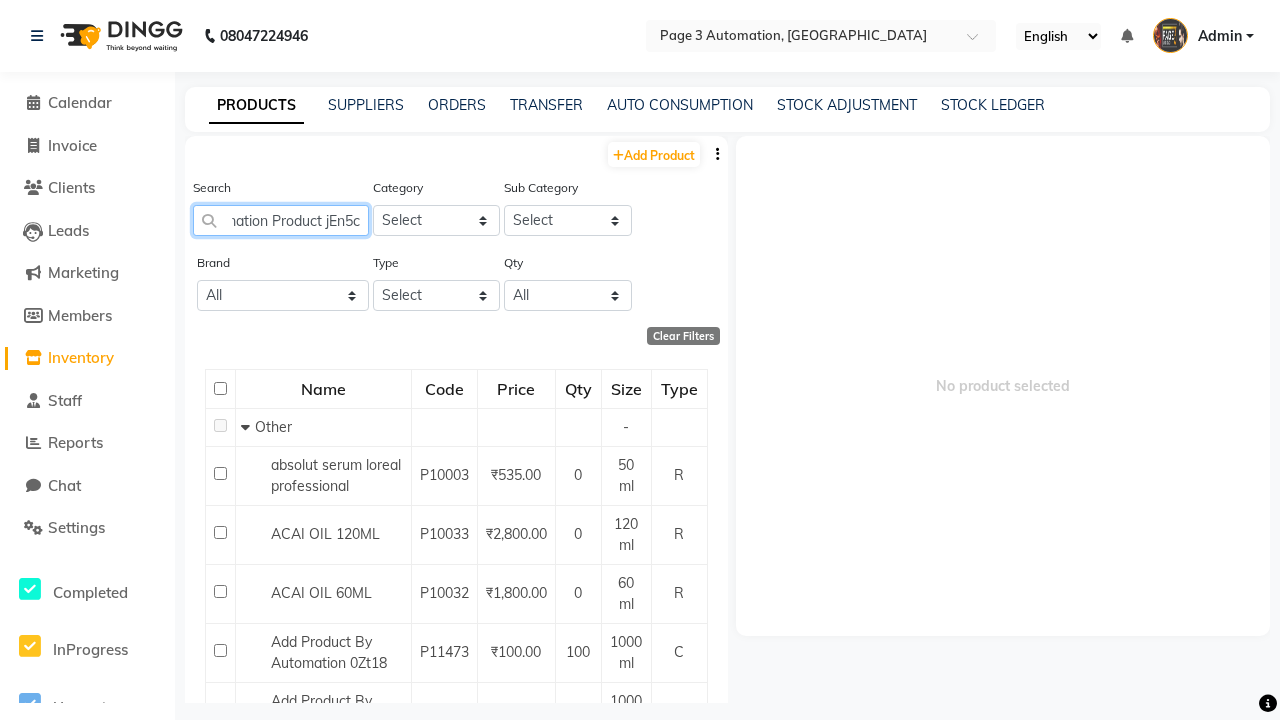 type on "Automation Product jEn5c" 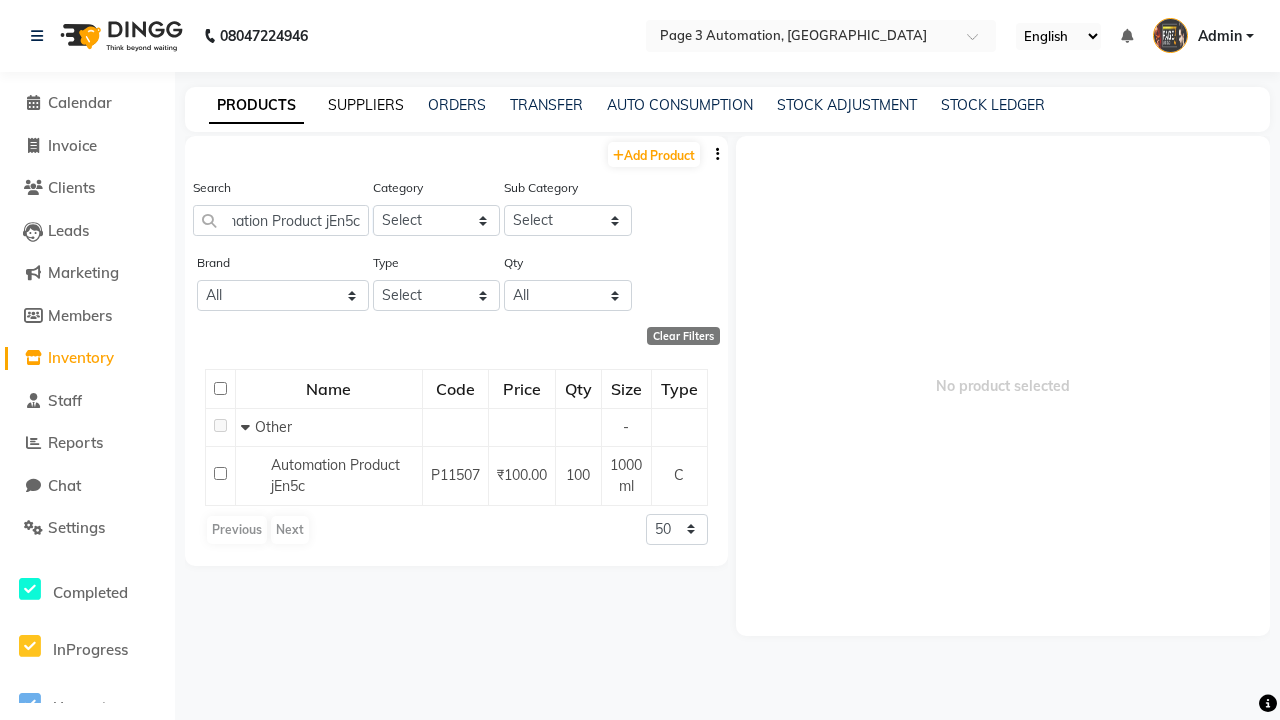 click on "SUPPLIERS" 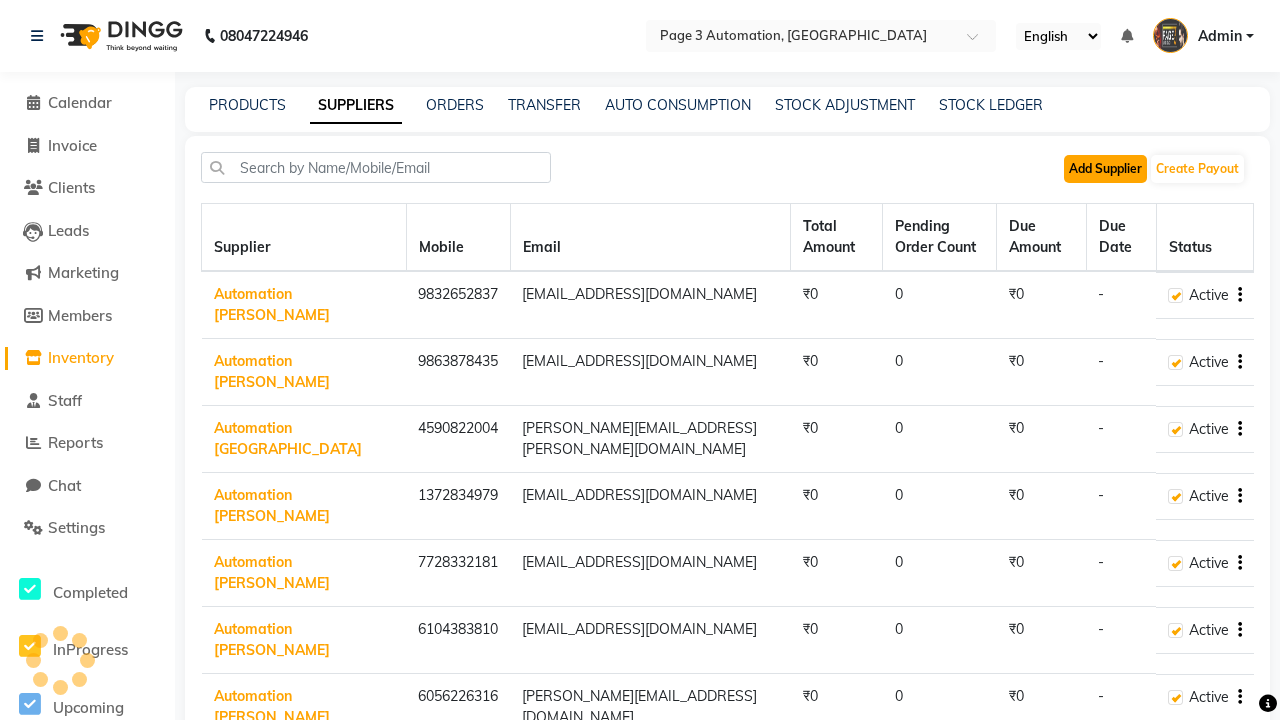 click on "Add Supplier" 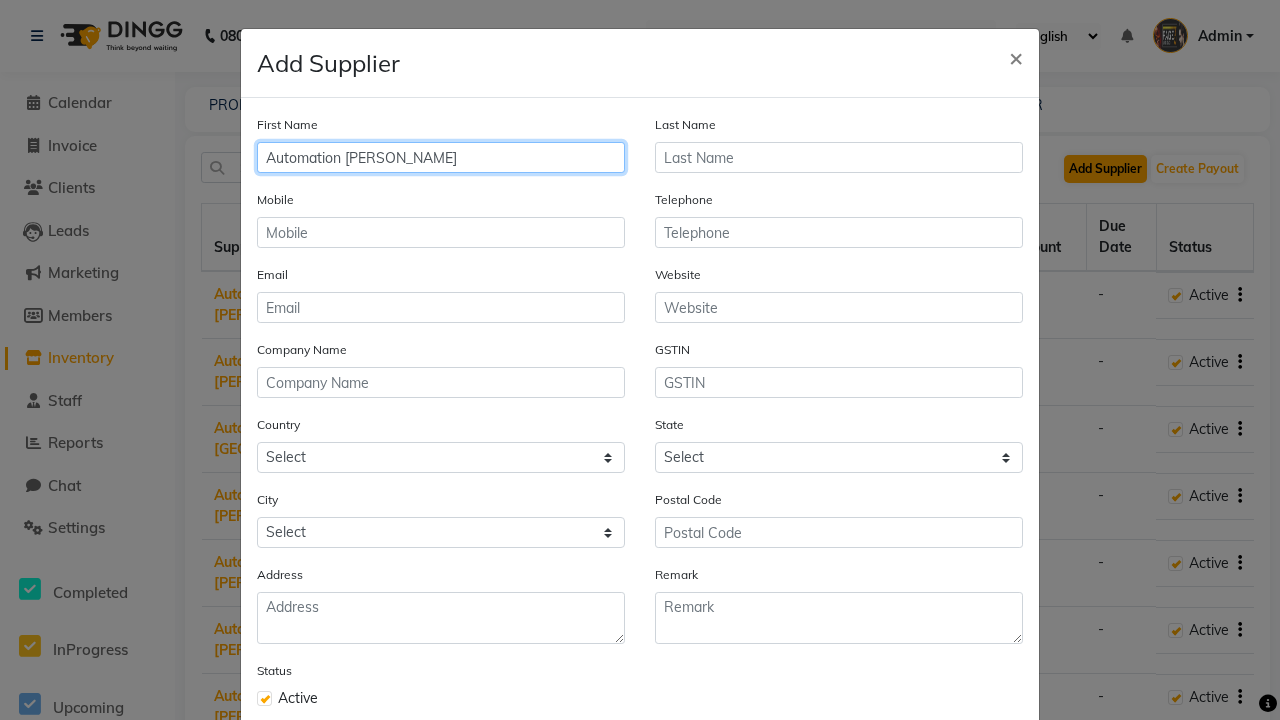 type on "Automation [PERSON_NAME]" 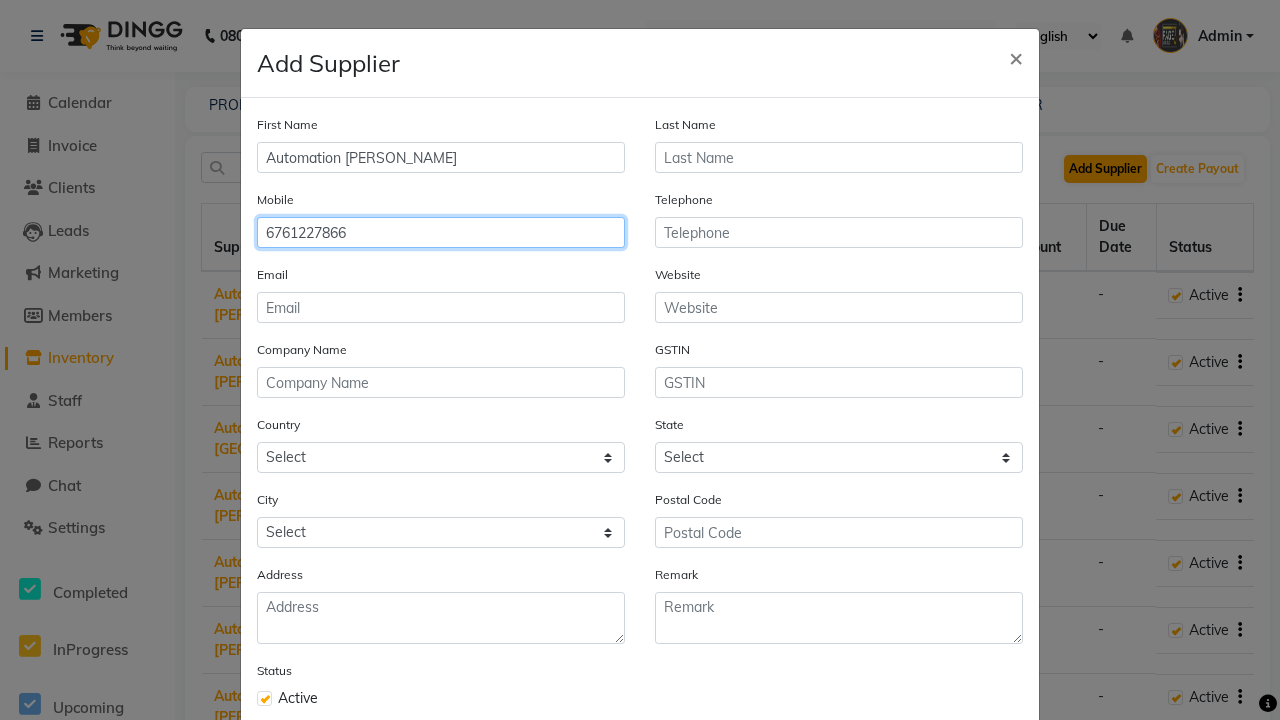 type on "6761227866" 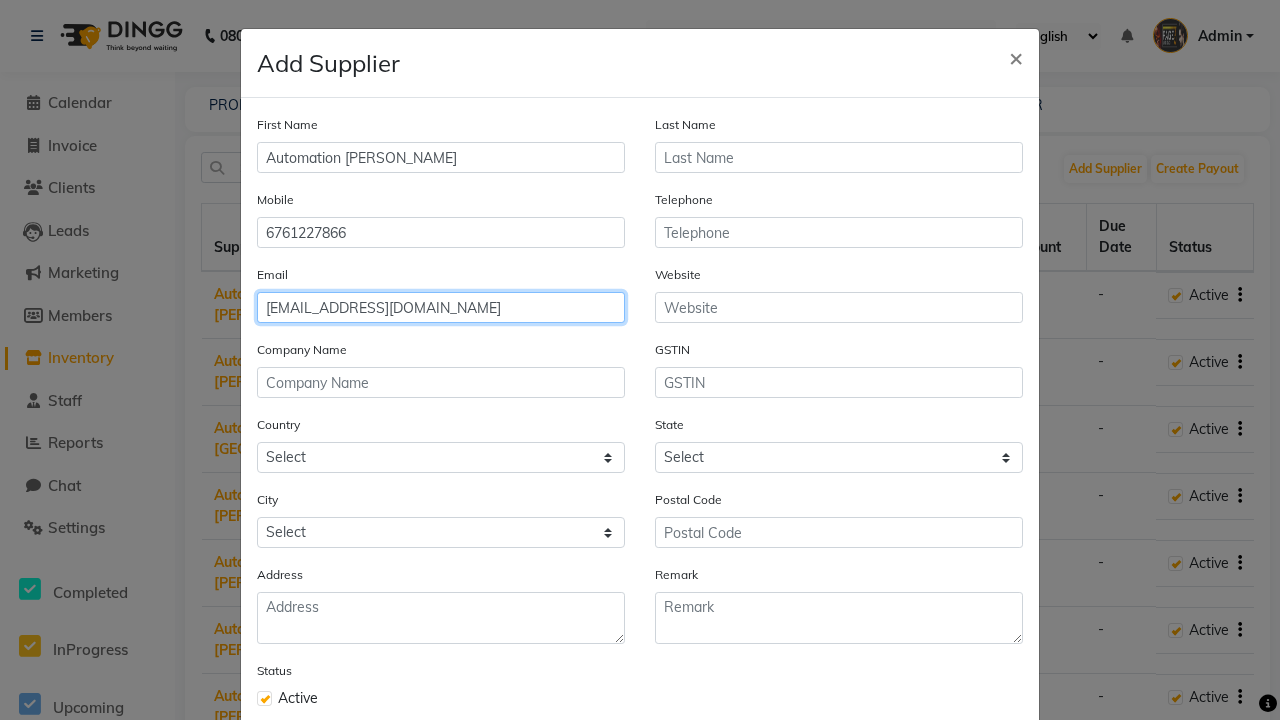 type on "[EMAIL_ADDRESS][DOMAIN_NAME]" 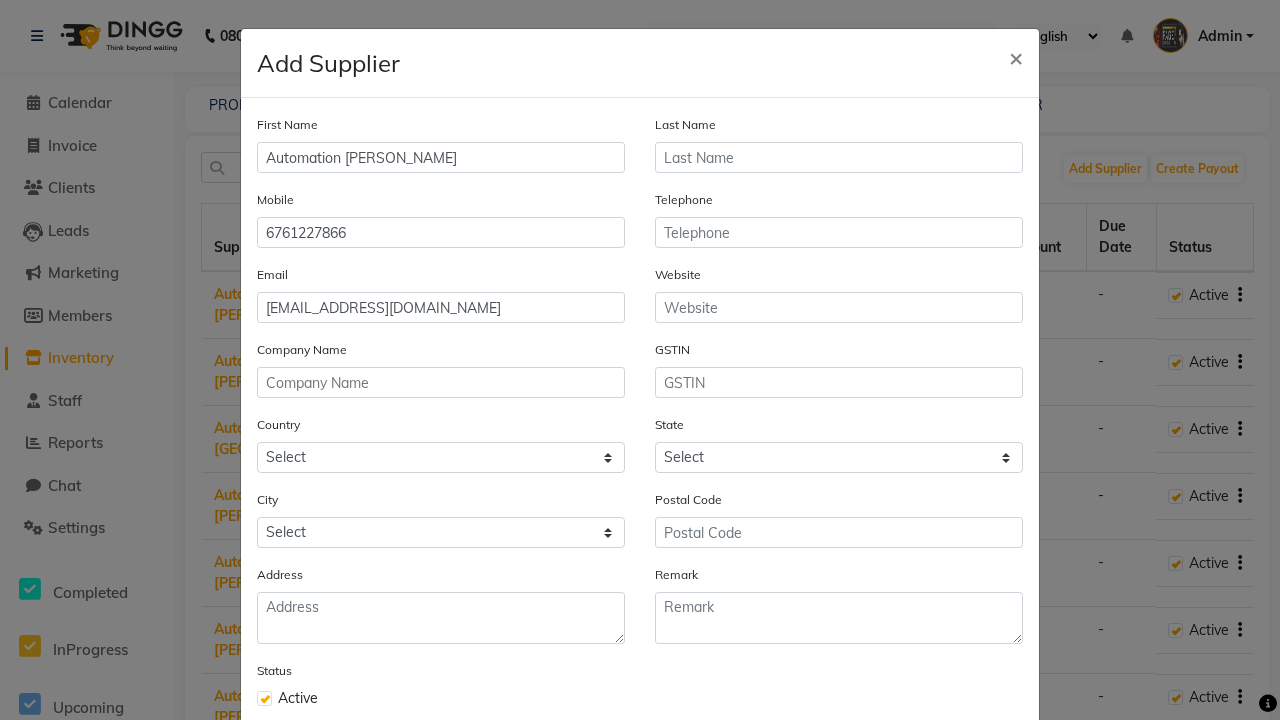 click on "Save" 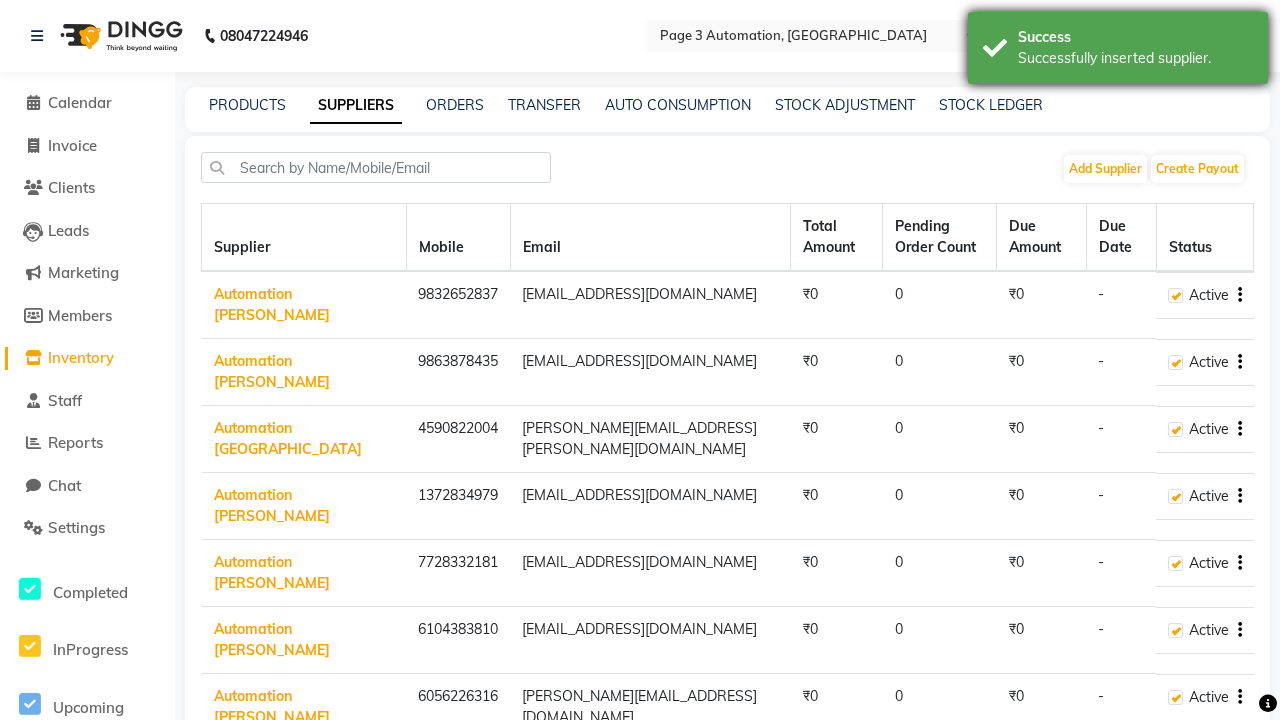 click on "Successfully inserted supplier." at bounding box center [1135, 58] 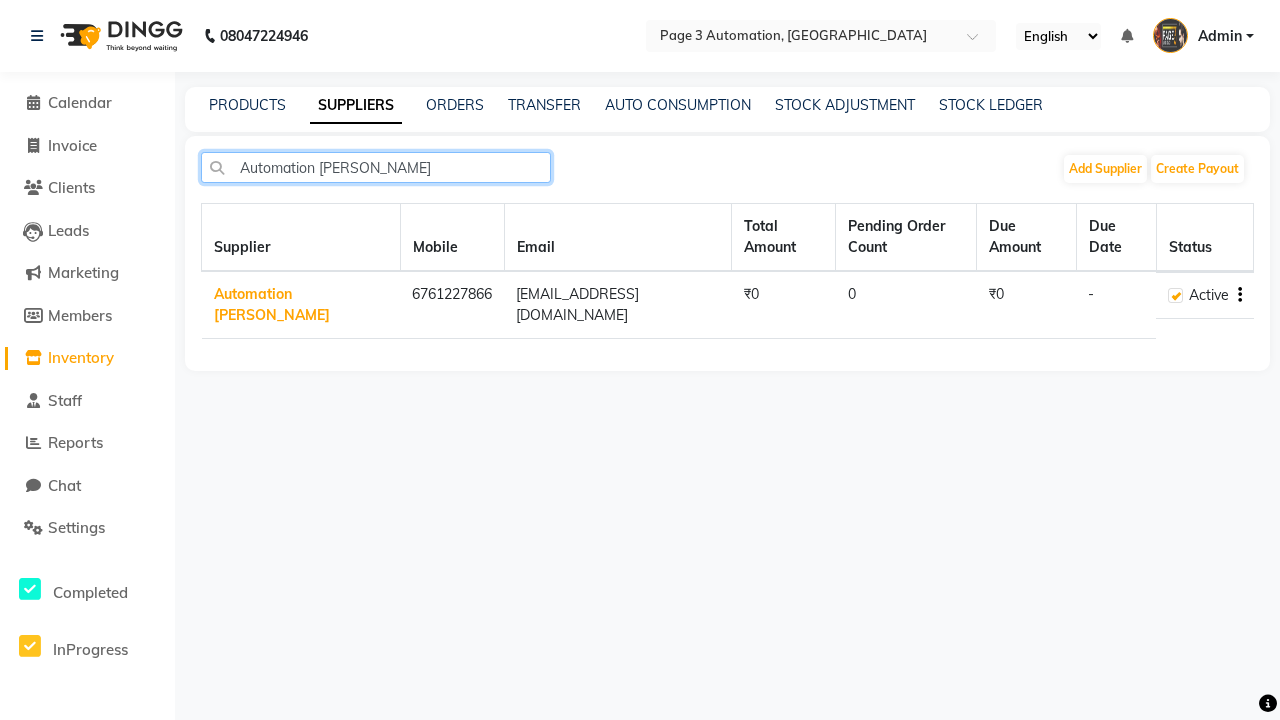 type on "Automation [PERSON_NAME]" 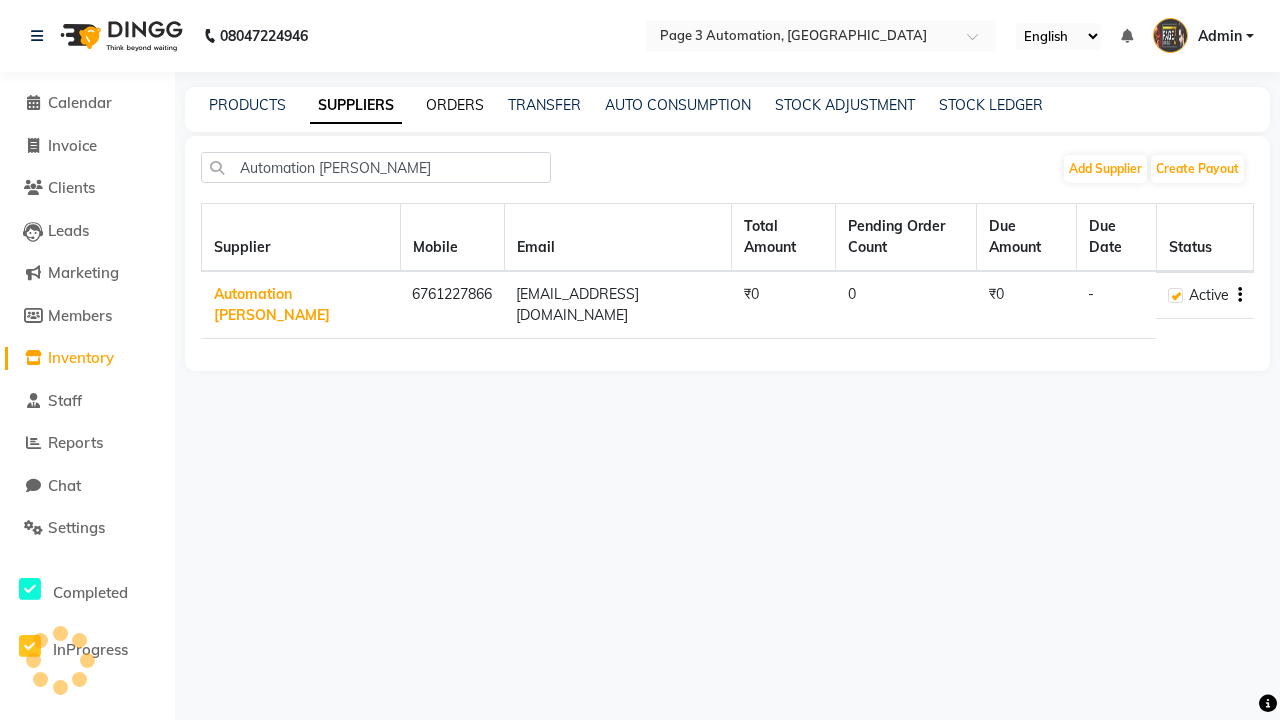 click on "ORDERS" 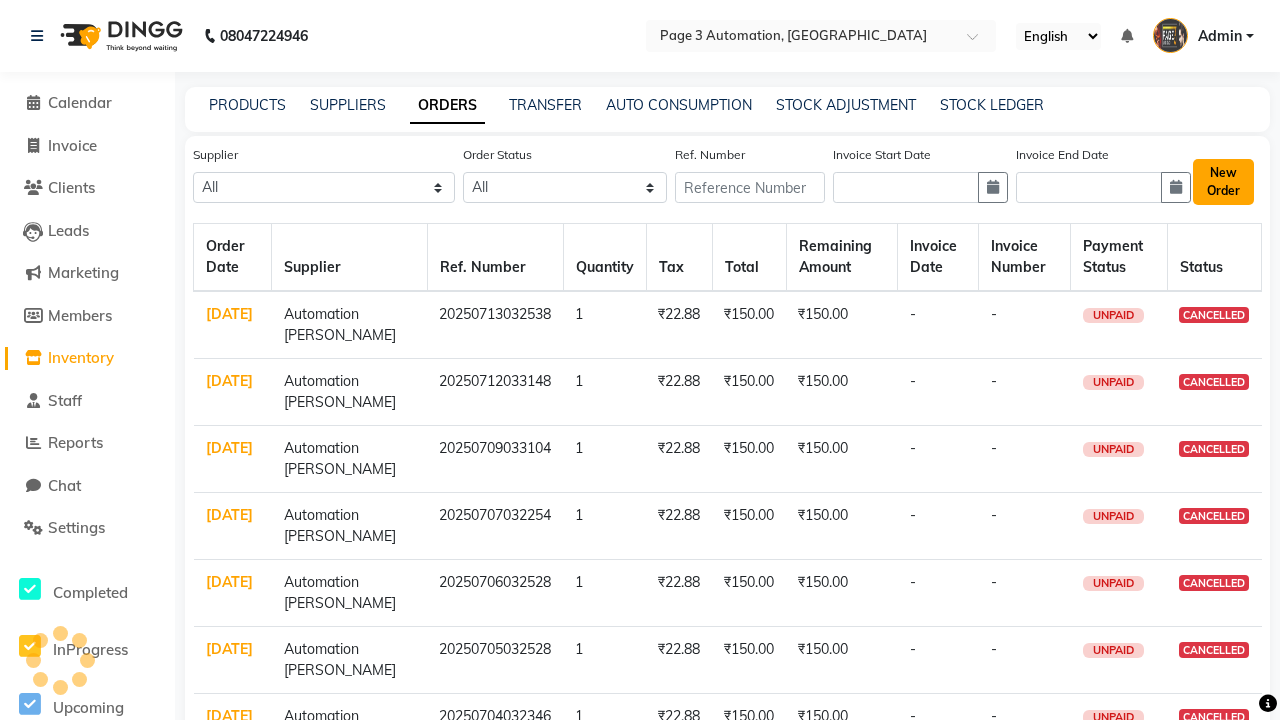 click on "New Order" 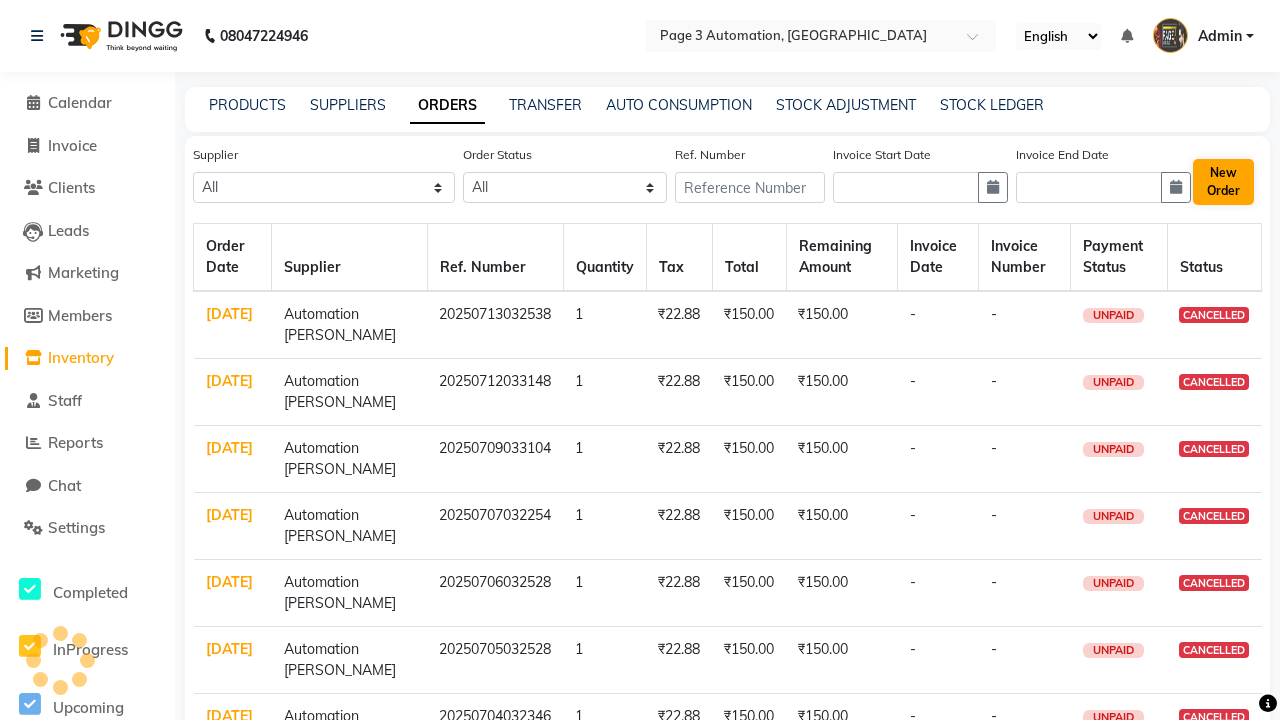 select on "true" 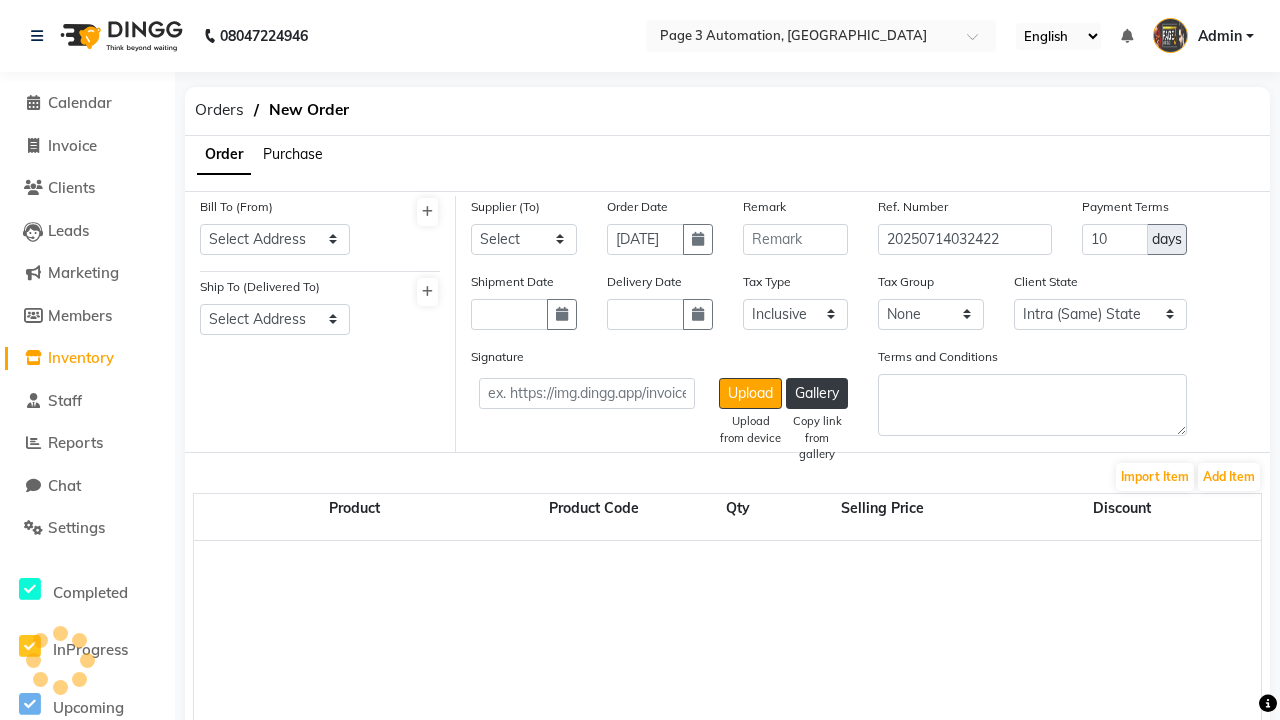 select on "3529" 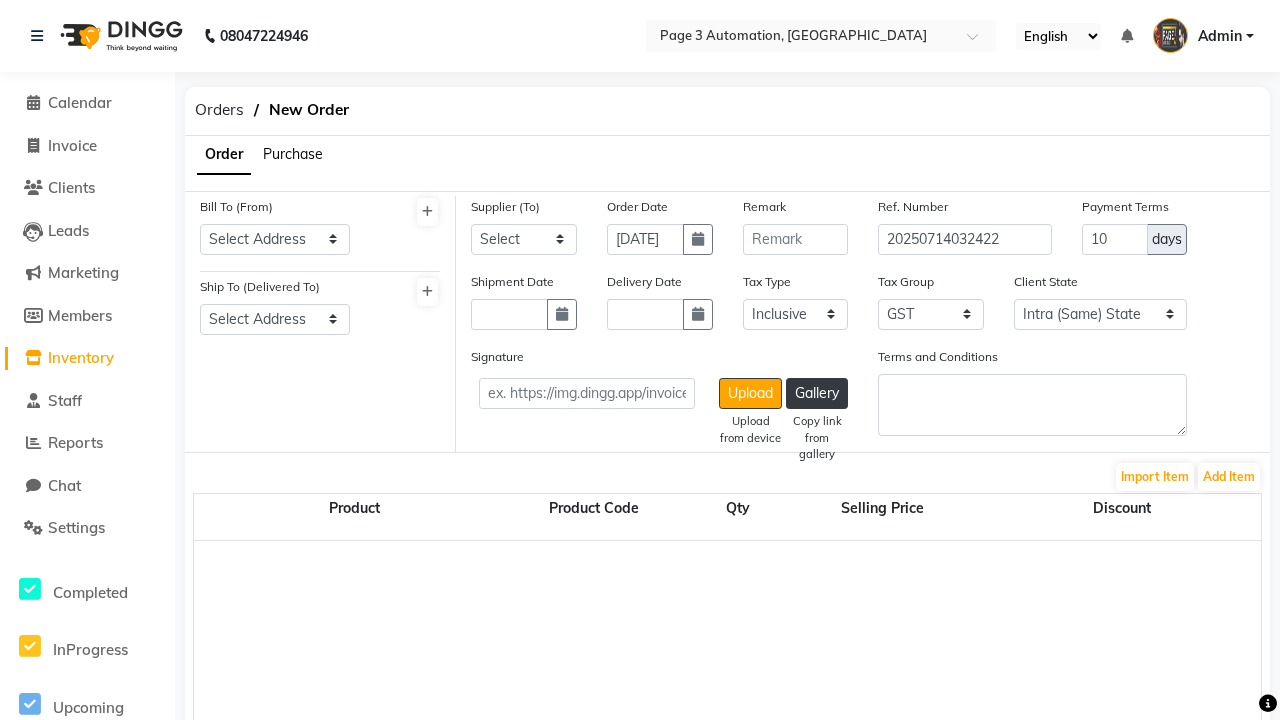 select on "1325" 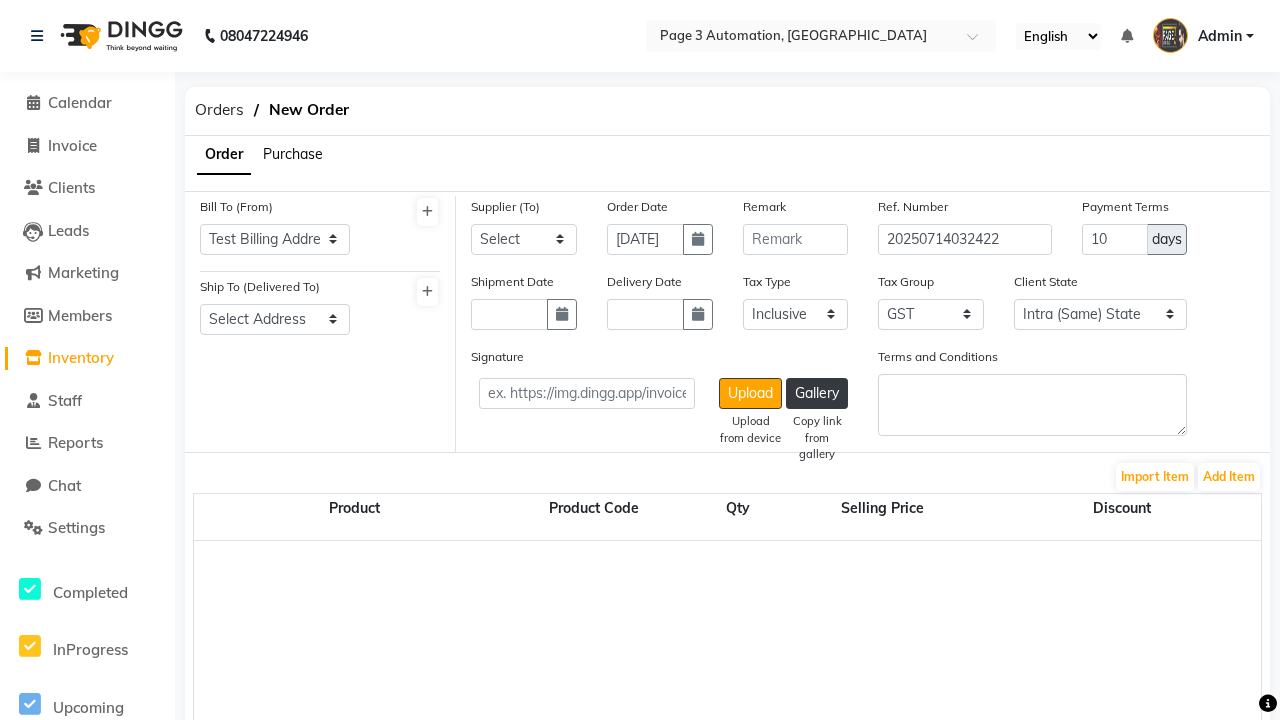 select on "1326" 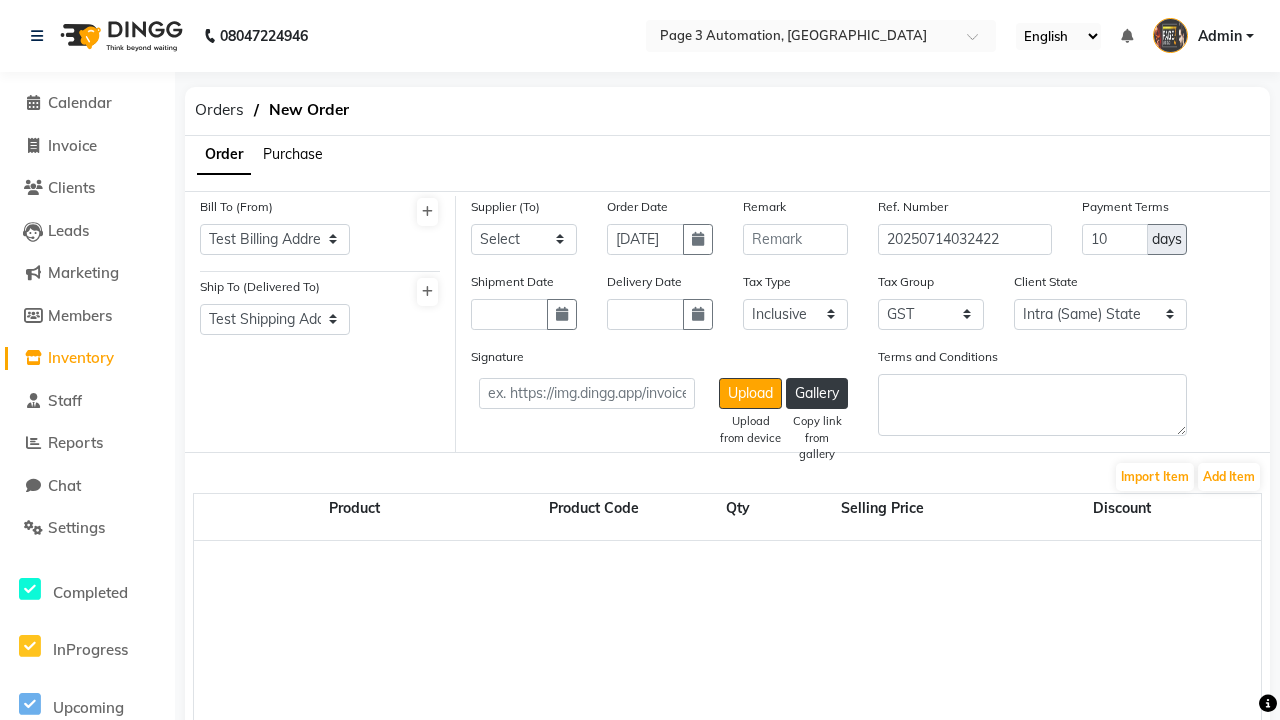 select on "5345" 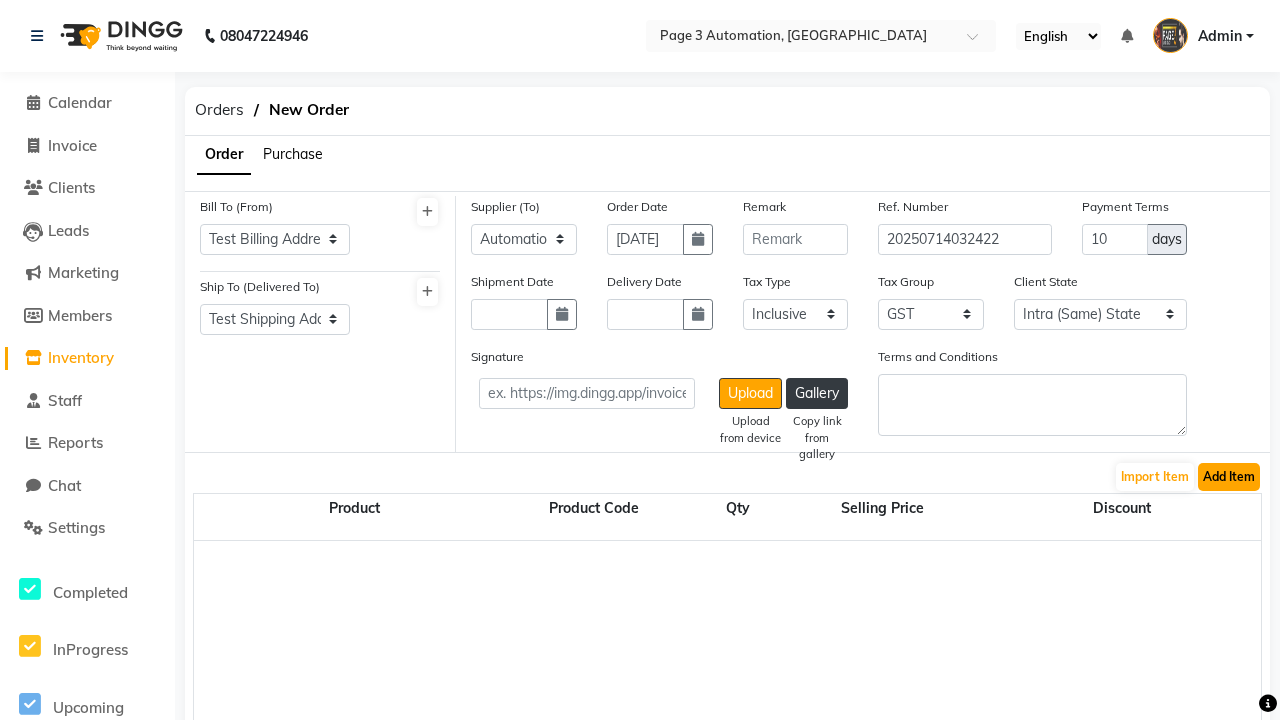 click on "Add Item" 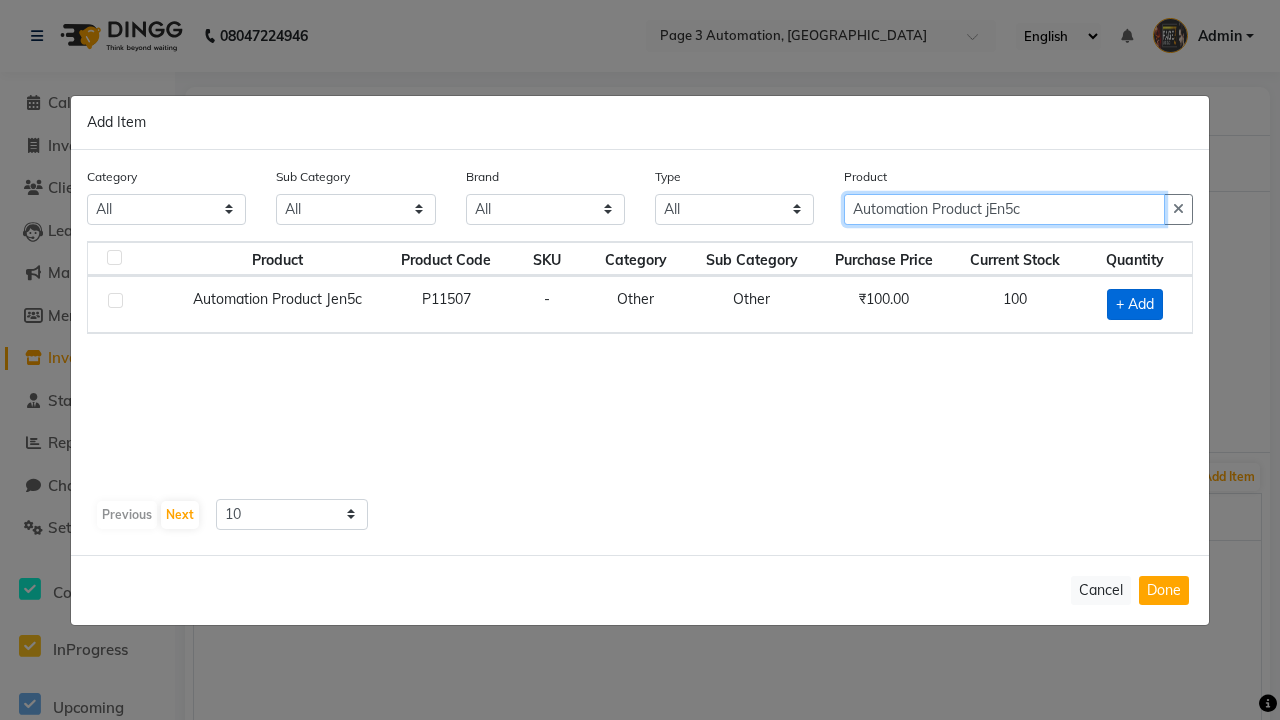 type on "Automation Product jEn5c" 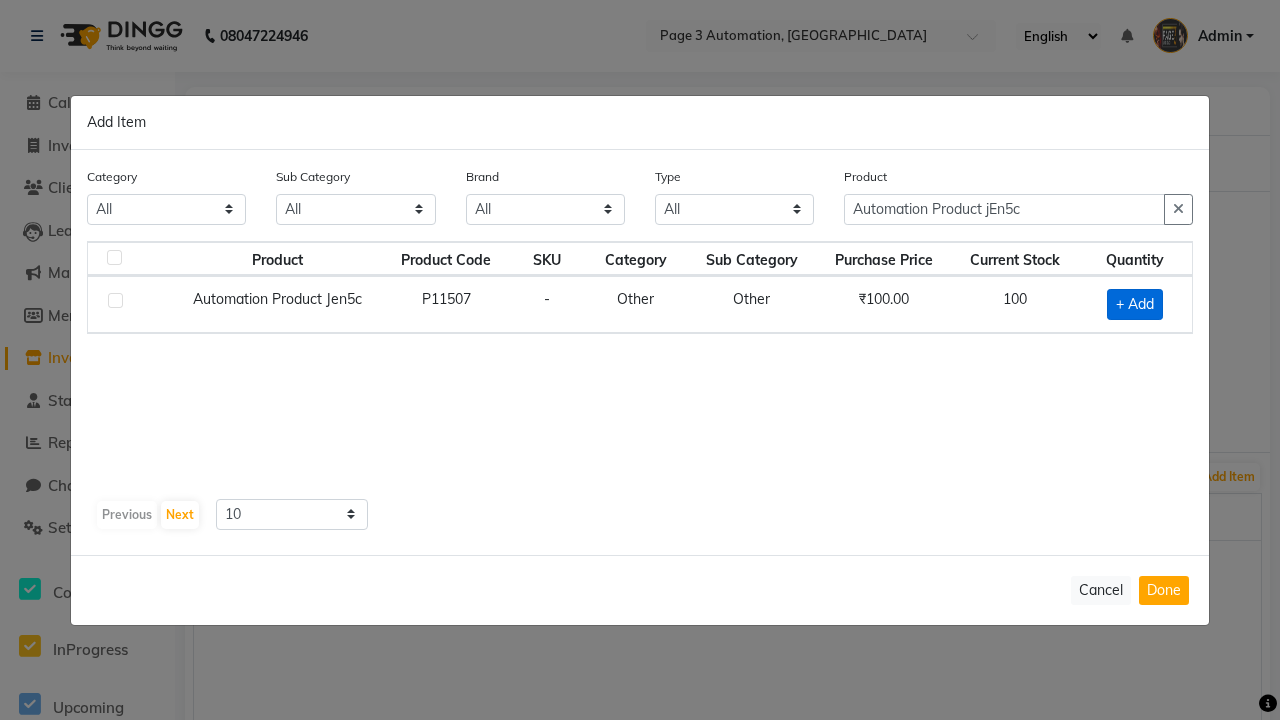 click on "+ Add" 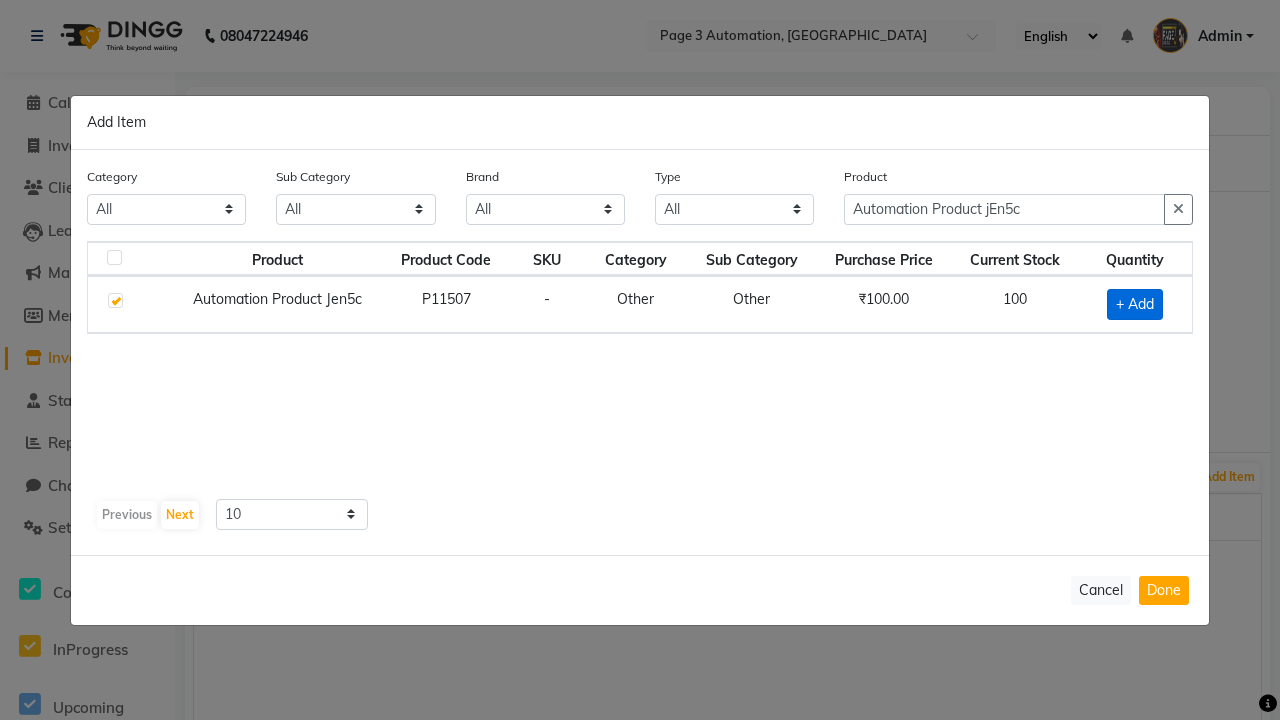 checkbox on "true" 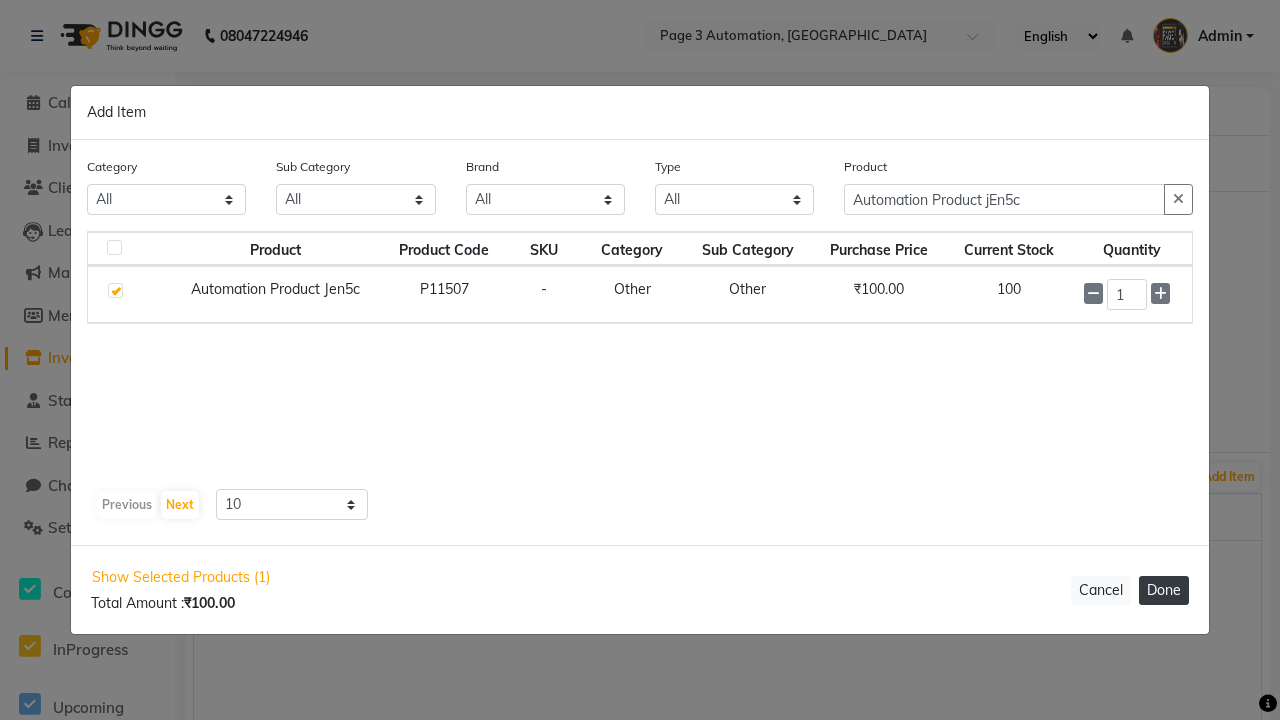 click on "Done" 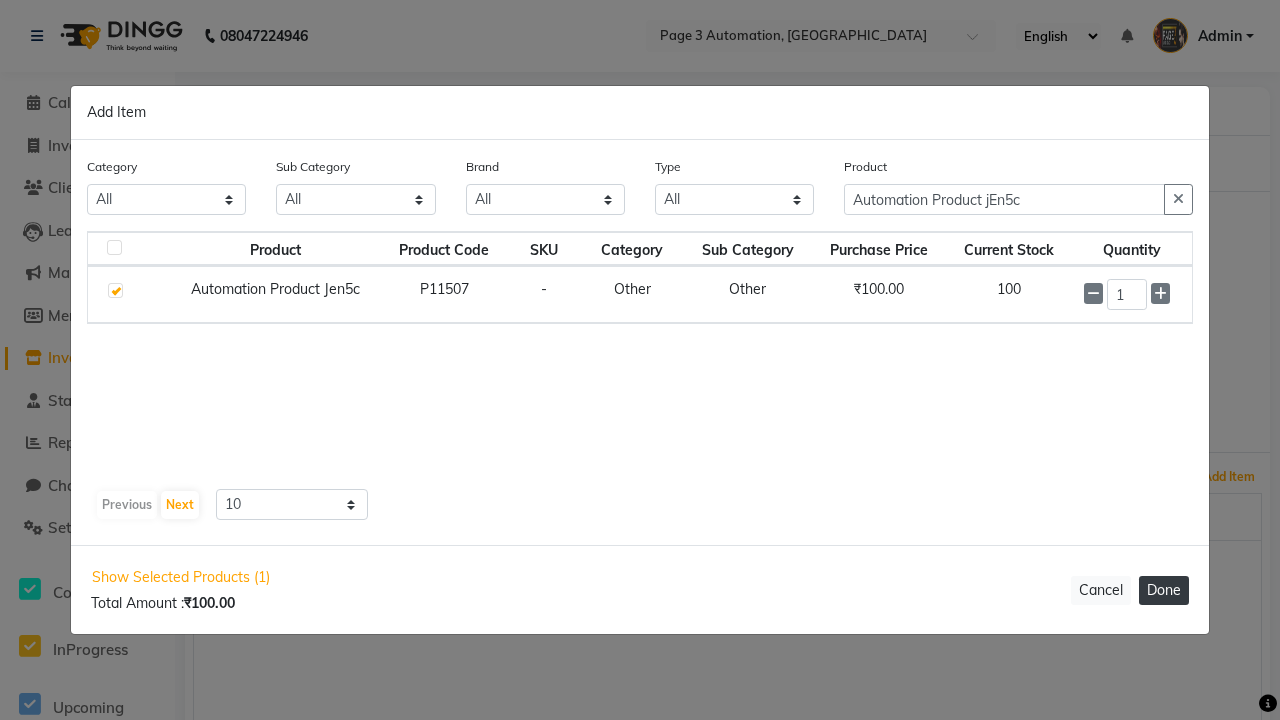 select on "3529" 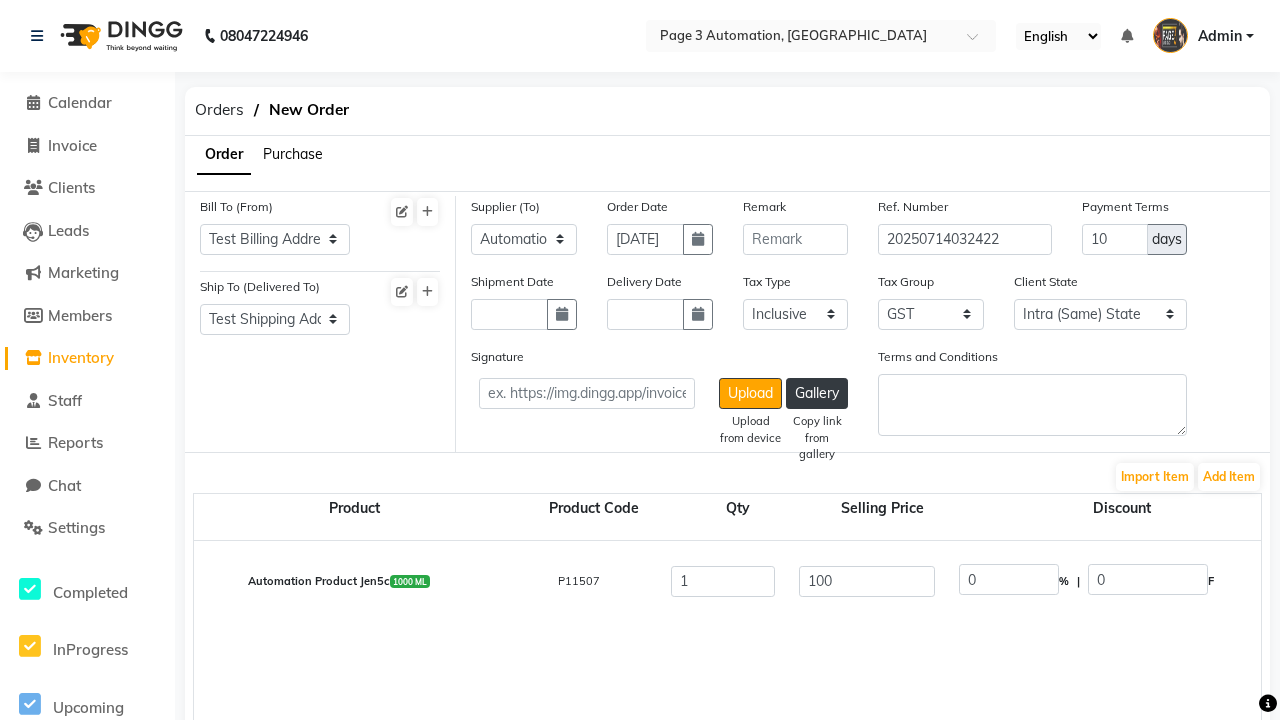 click on "Create" 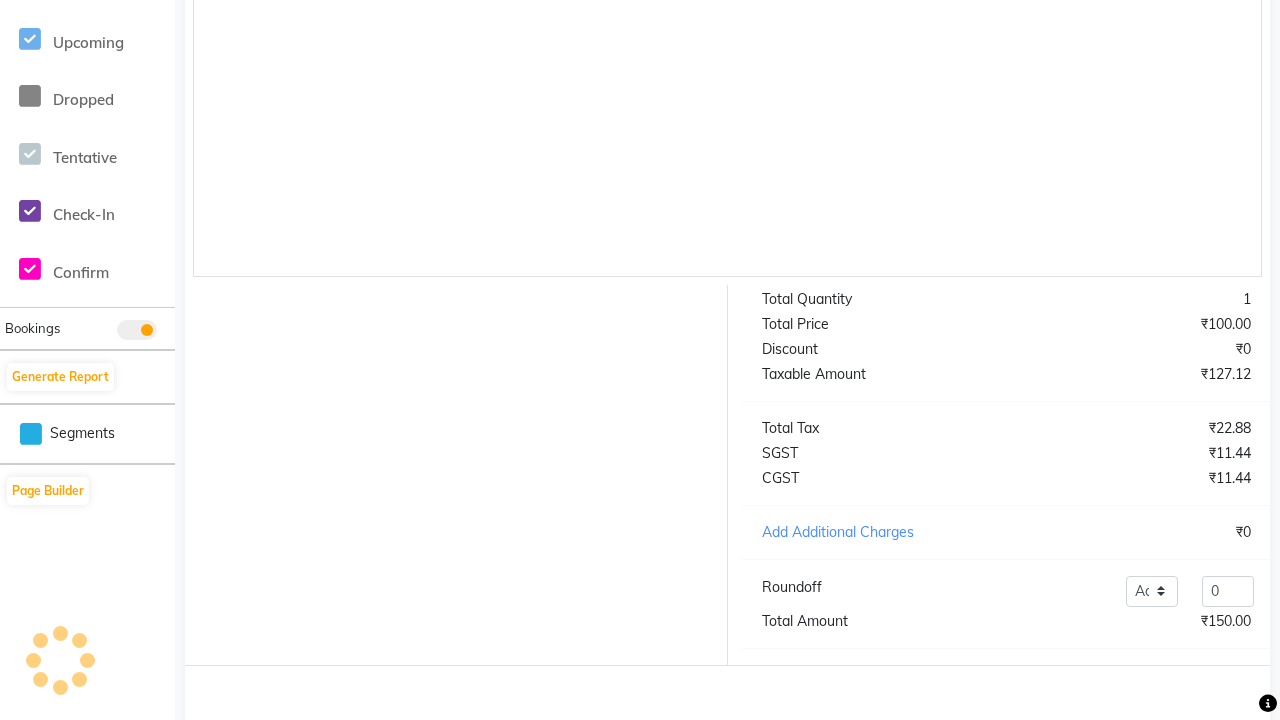 scroll, scrollTop: 663, scrollLeft: 0, axis: vertical 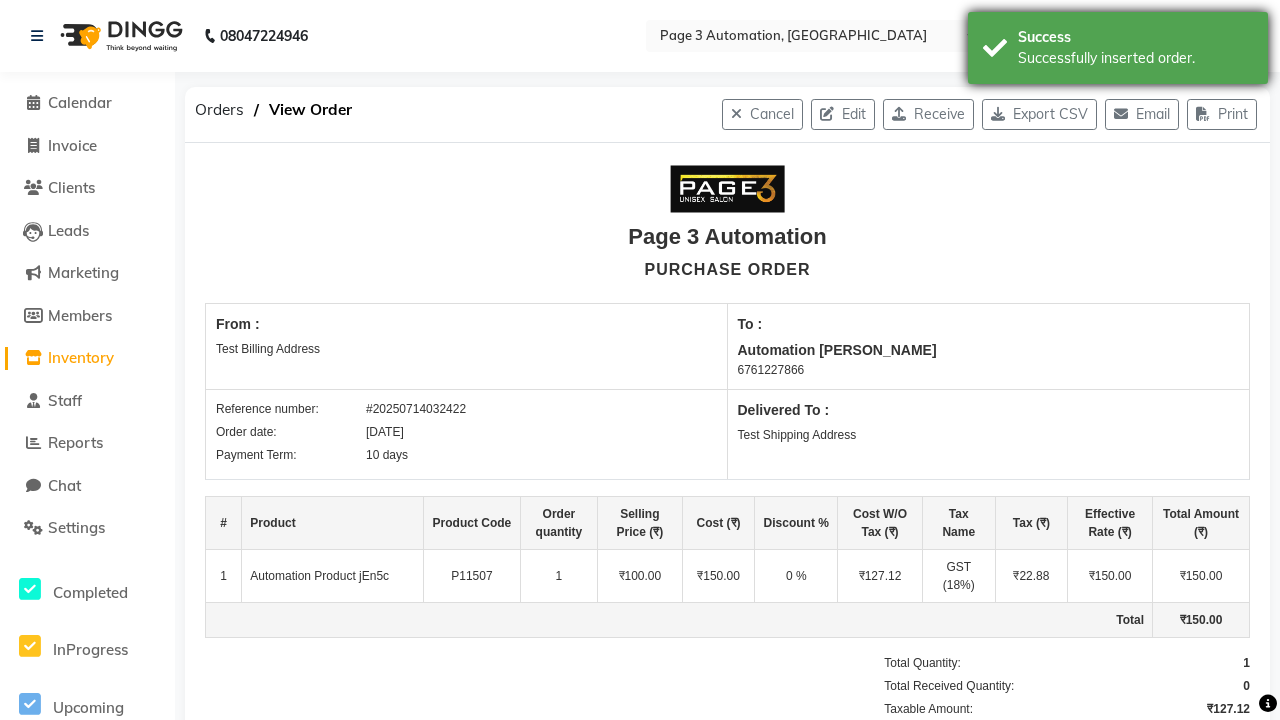 click on "Successfully inserted order." at bounding box center [1135, 58] 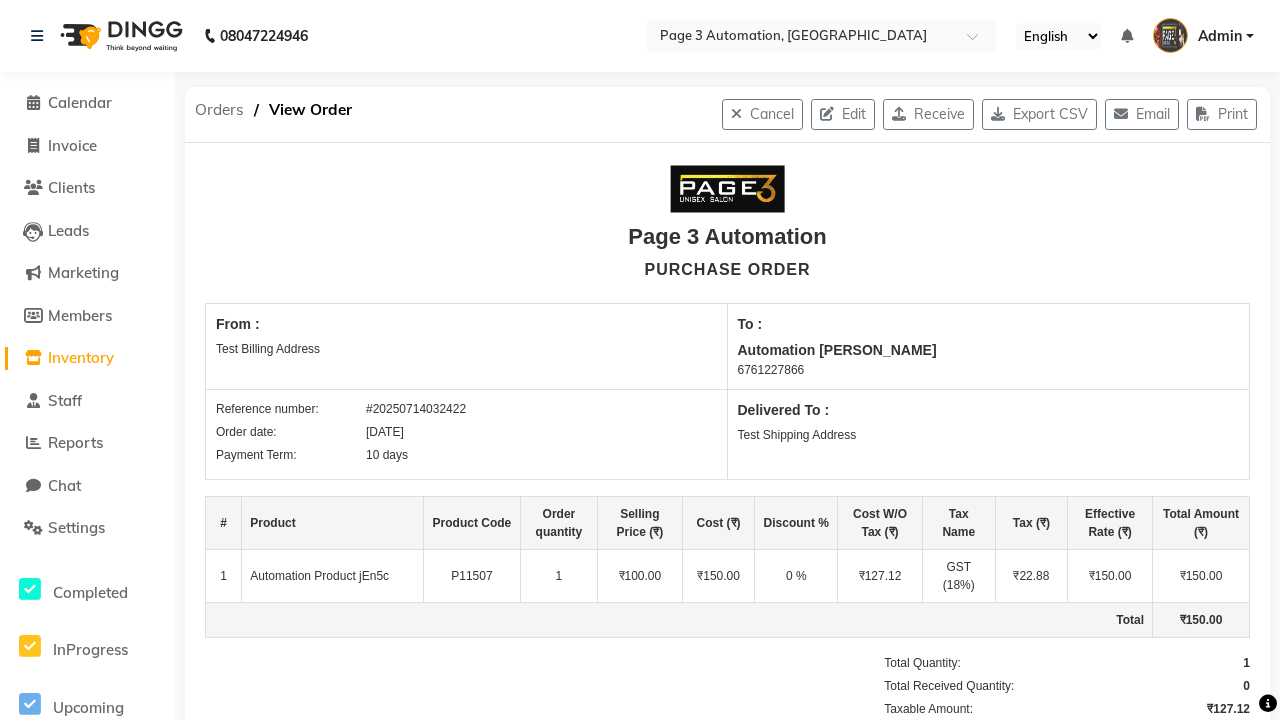 click on "Orders" 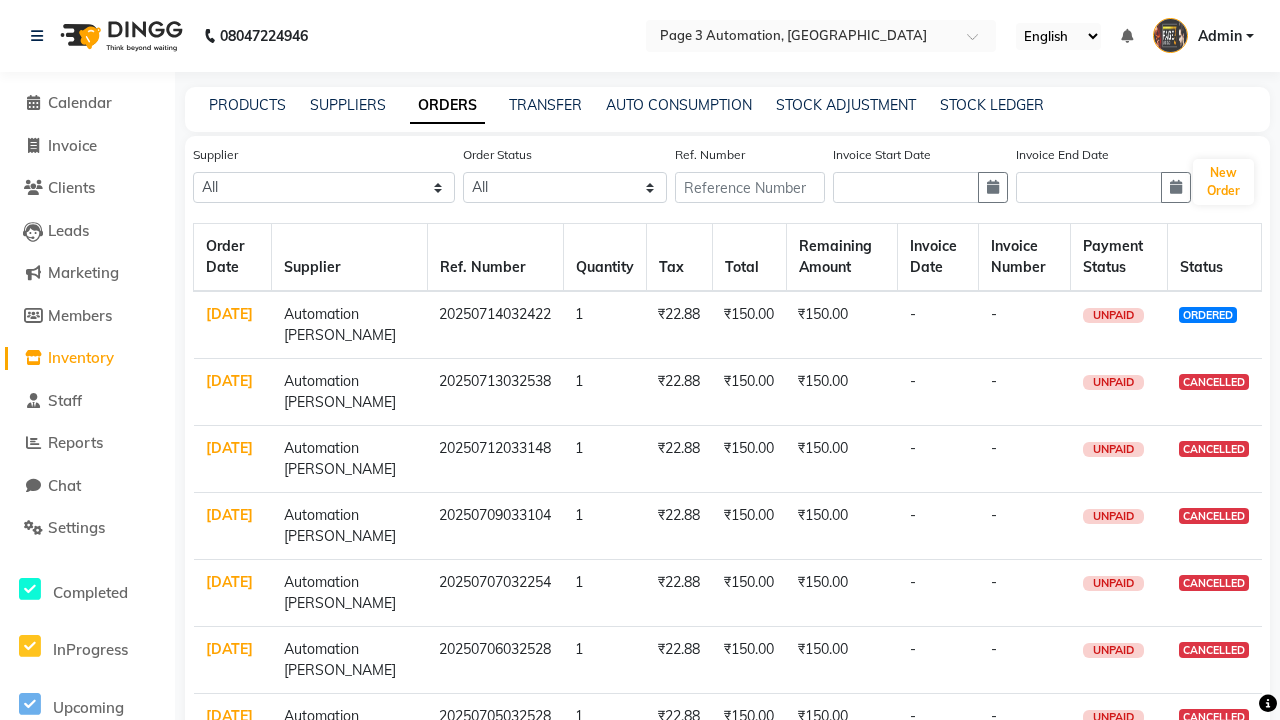 select on "5345" 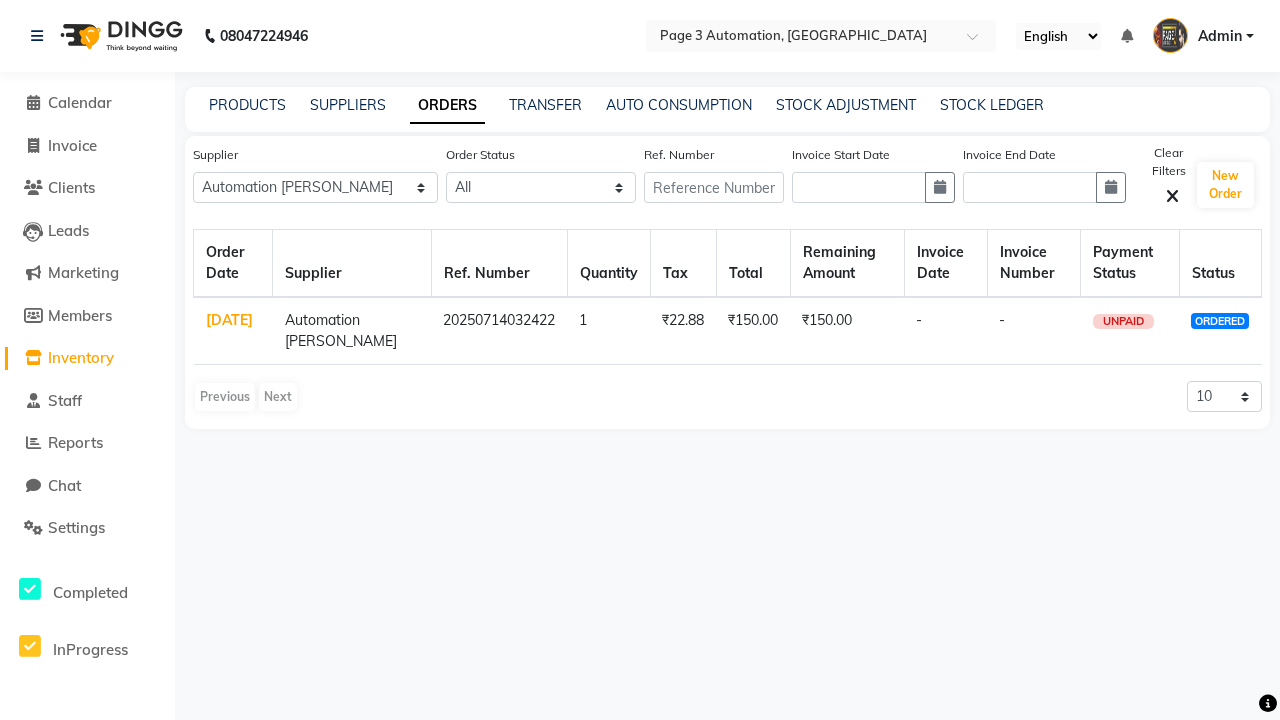 click on "ORDERS" 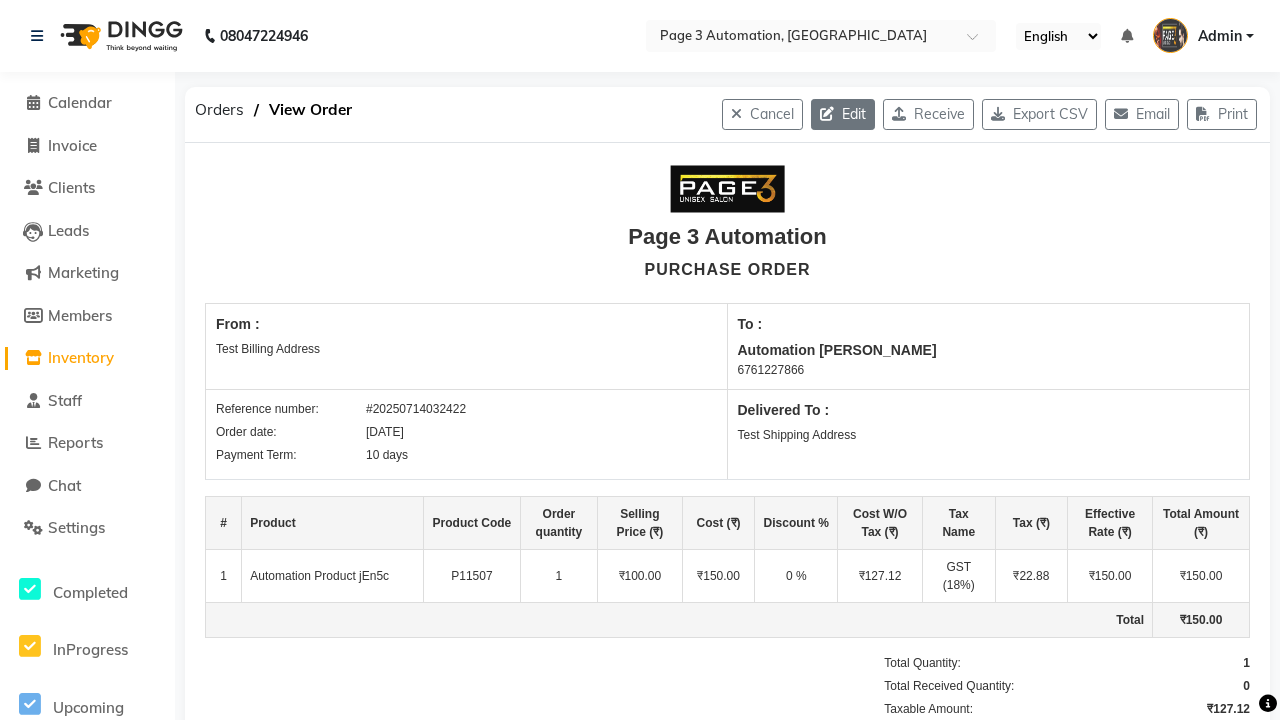 click 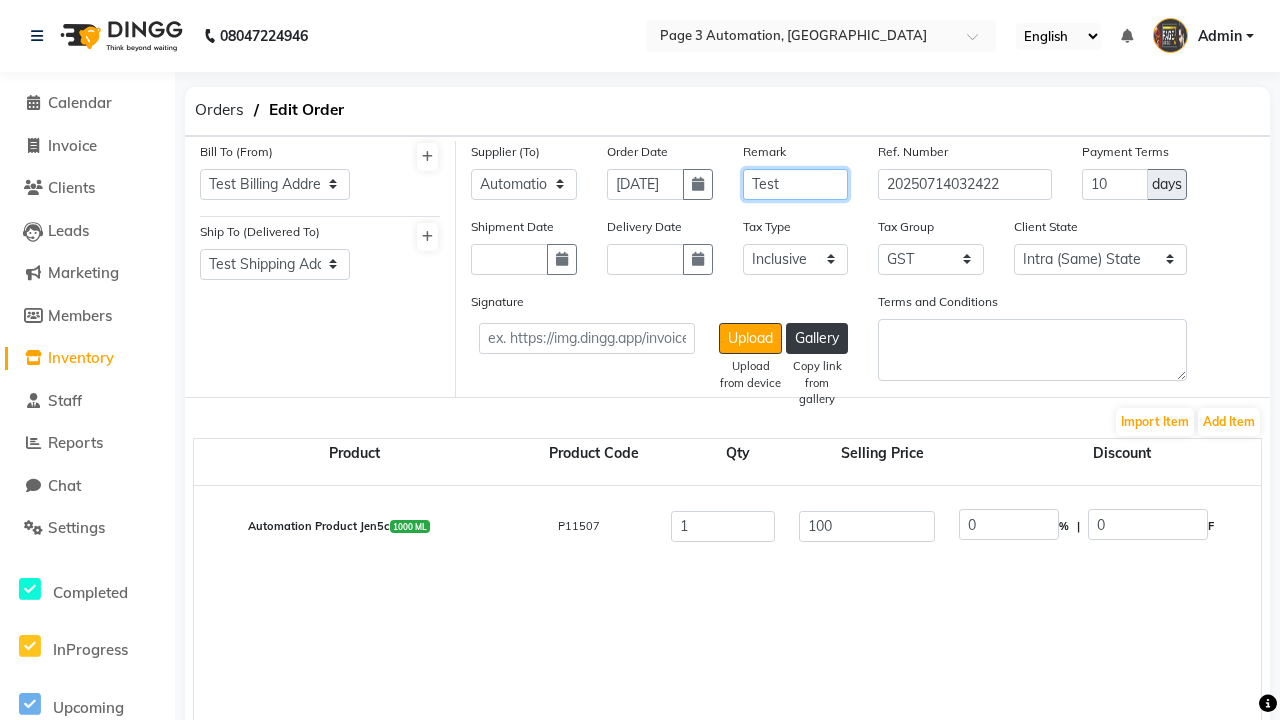 type on "Test" 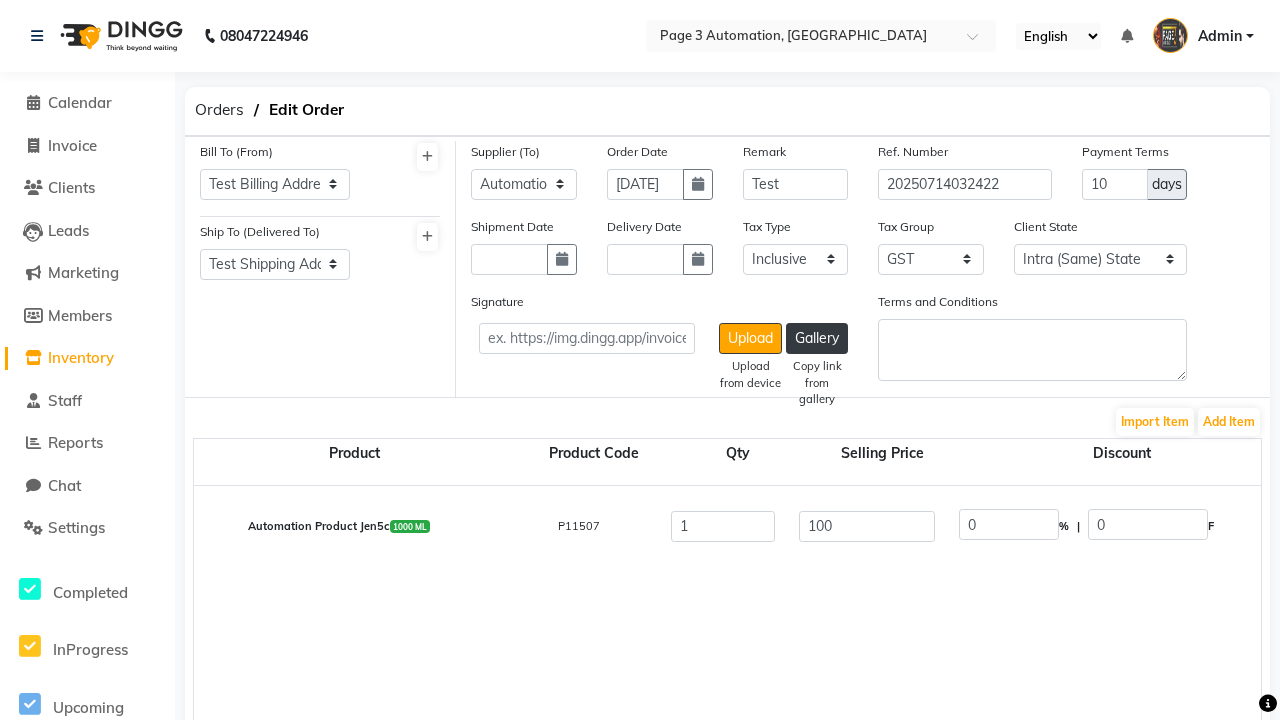 click on "Update" 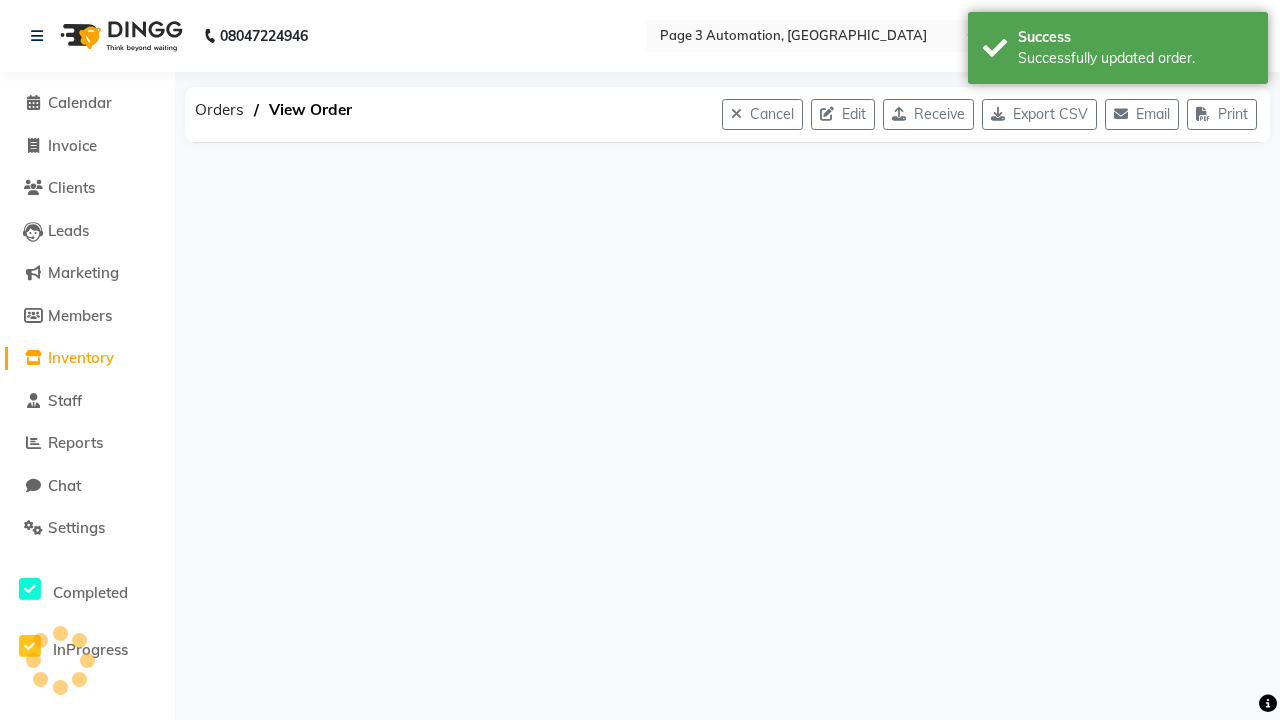scroll, scrollTop: 0, scrollLeft: 0, axis: both 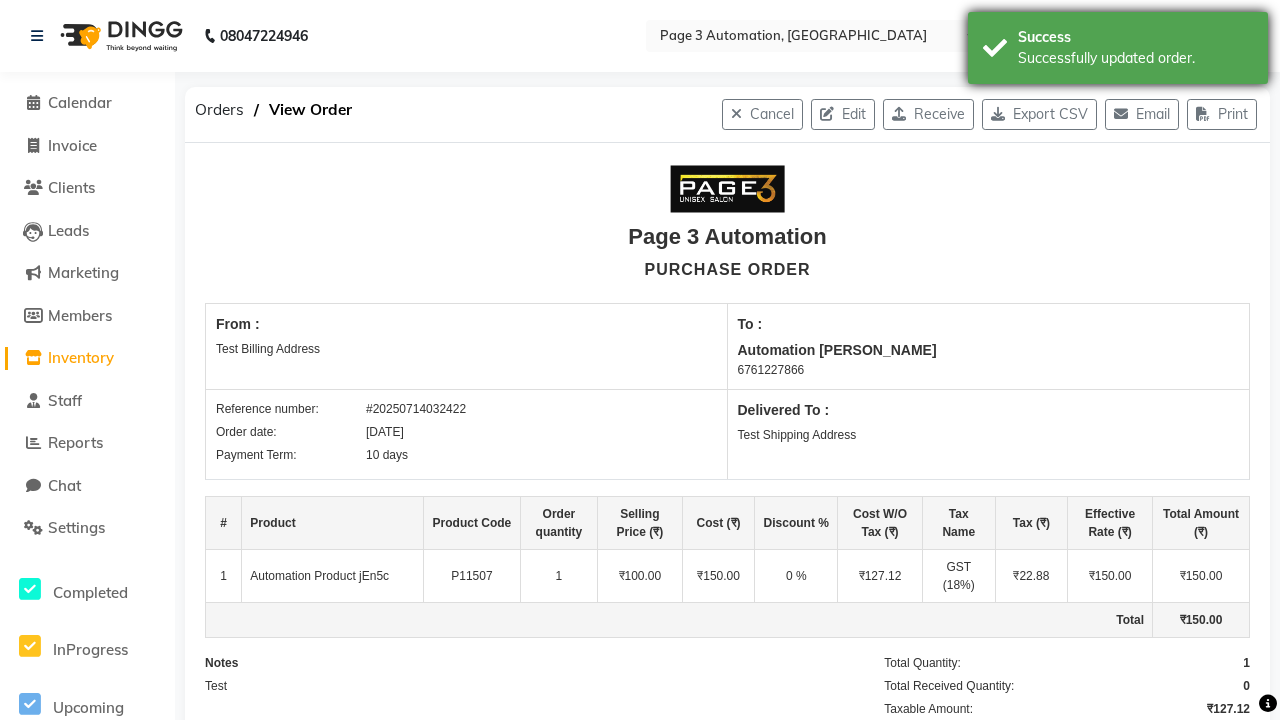 click on "Successfully updated order." at bounding box center [1135, 58] 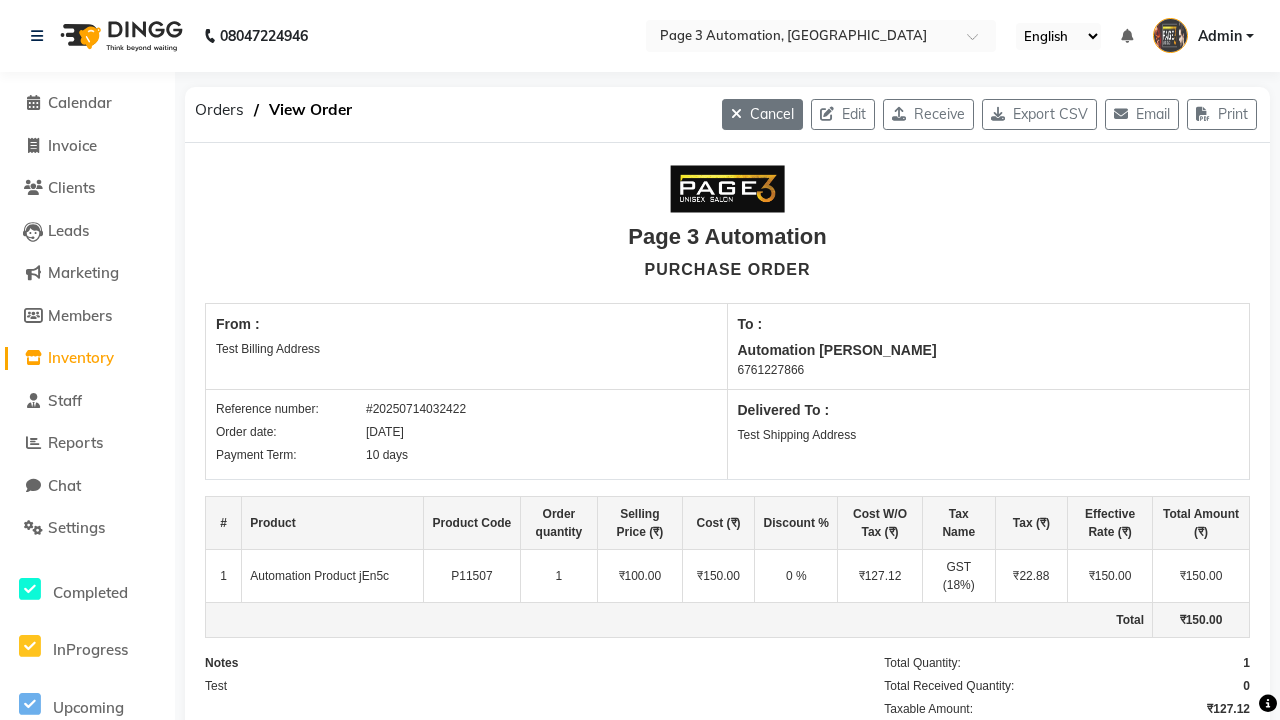 click on "Cancel" 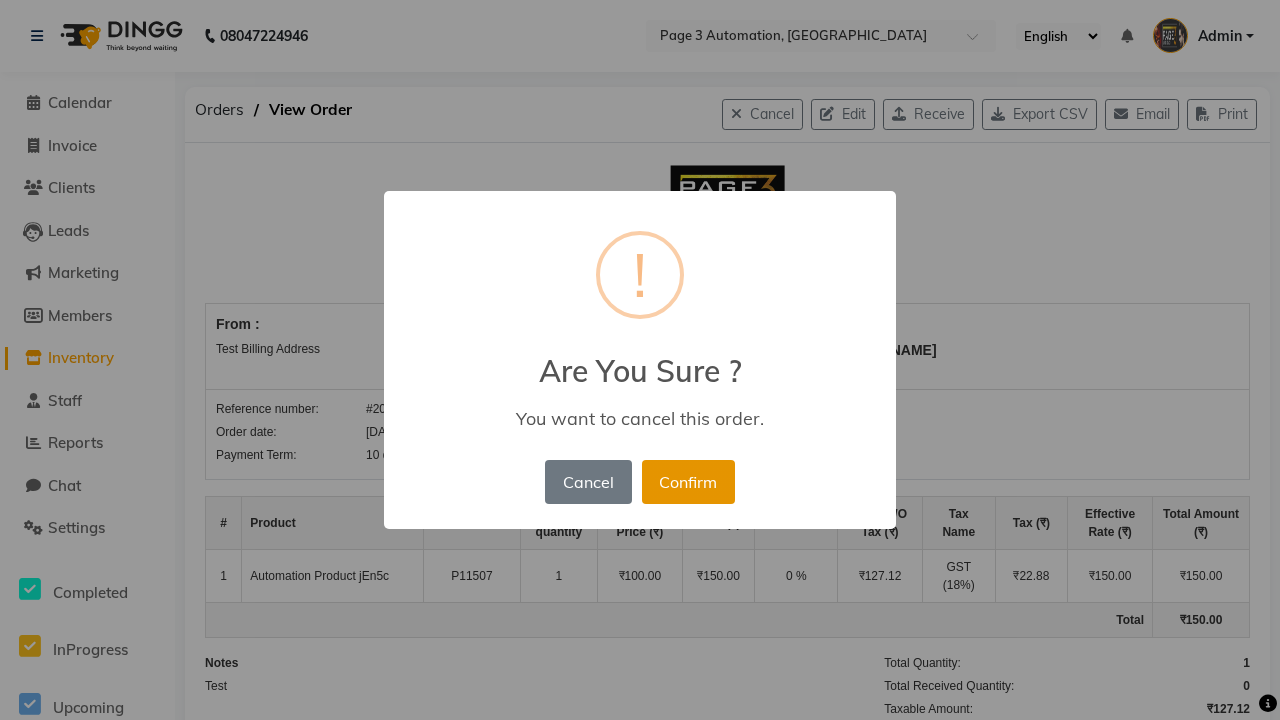 click on "Confirm" at bounding box center (688, 482) 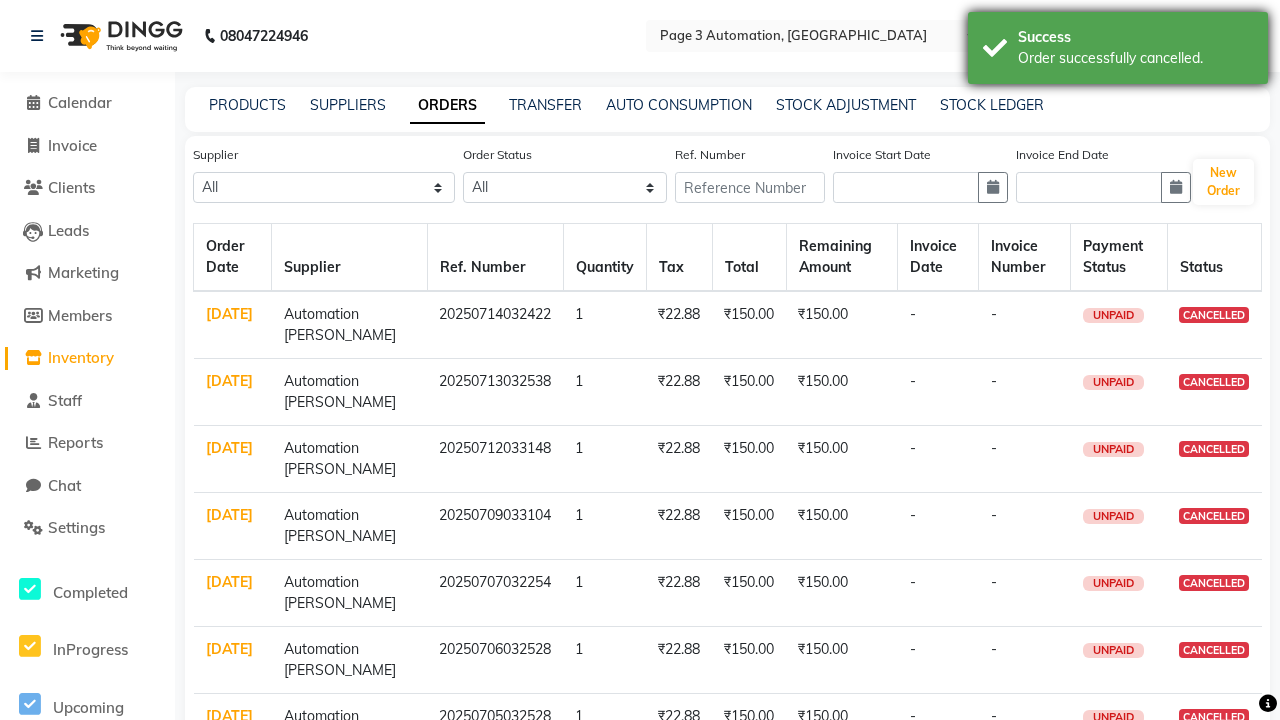 click on "Order successfully cancelled." at bounding box center [1135, 58] 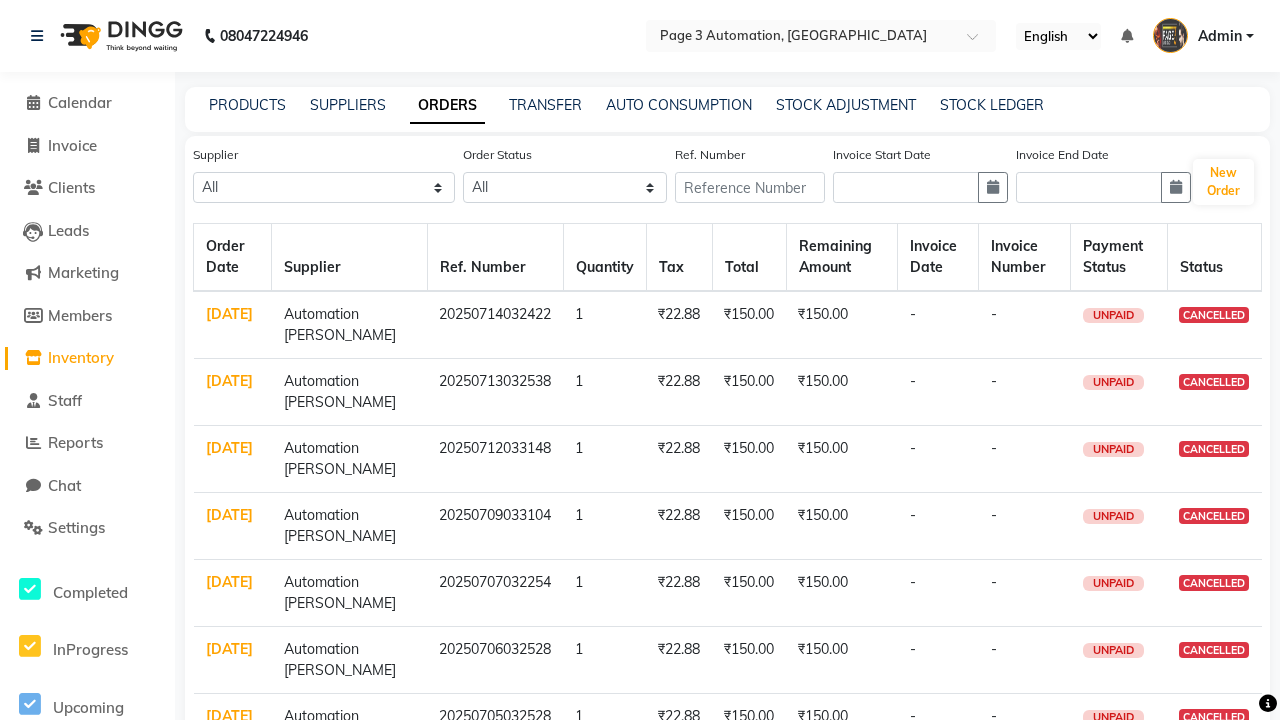 select on "5345" 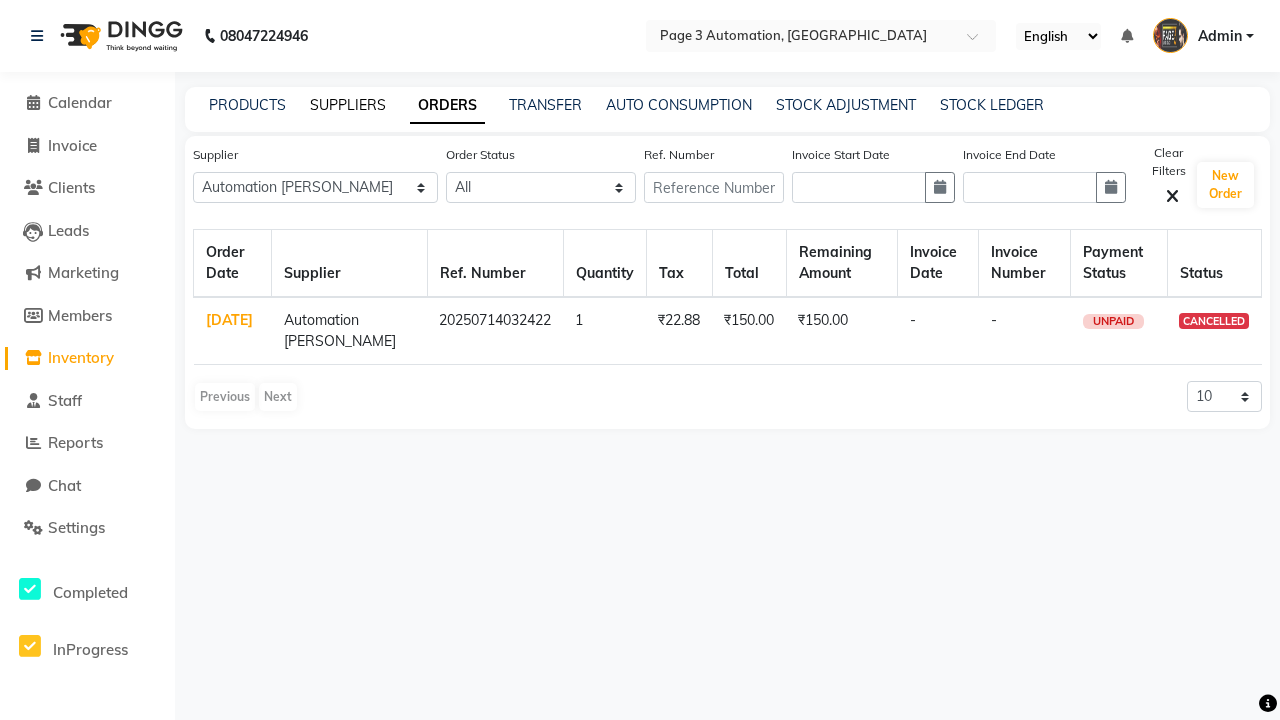 click on "SUPPLIERS" 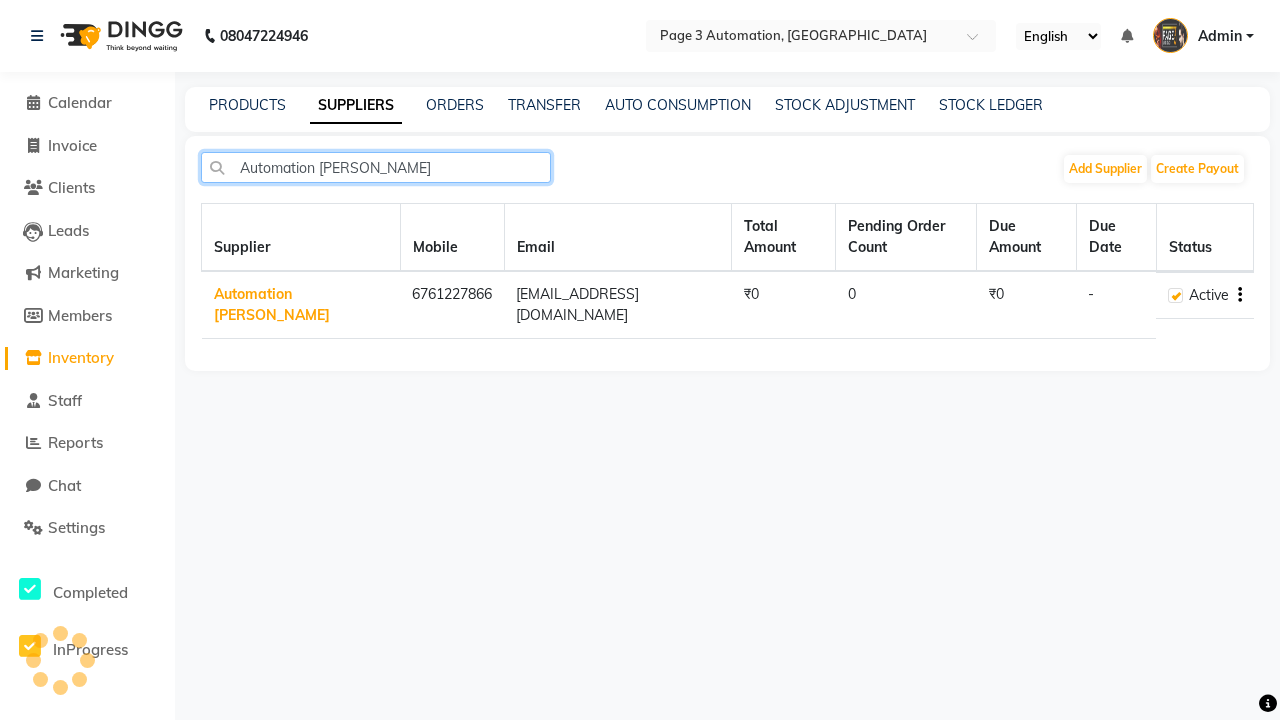 type on "Automation [PERSON_NAME]" 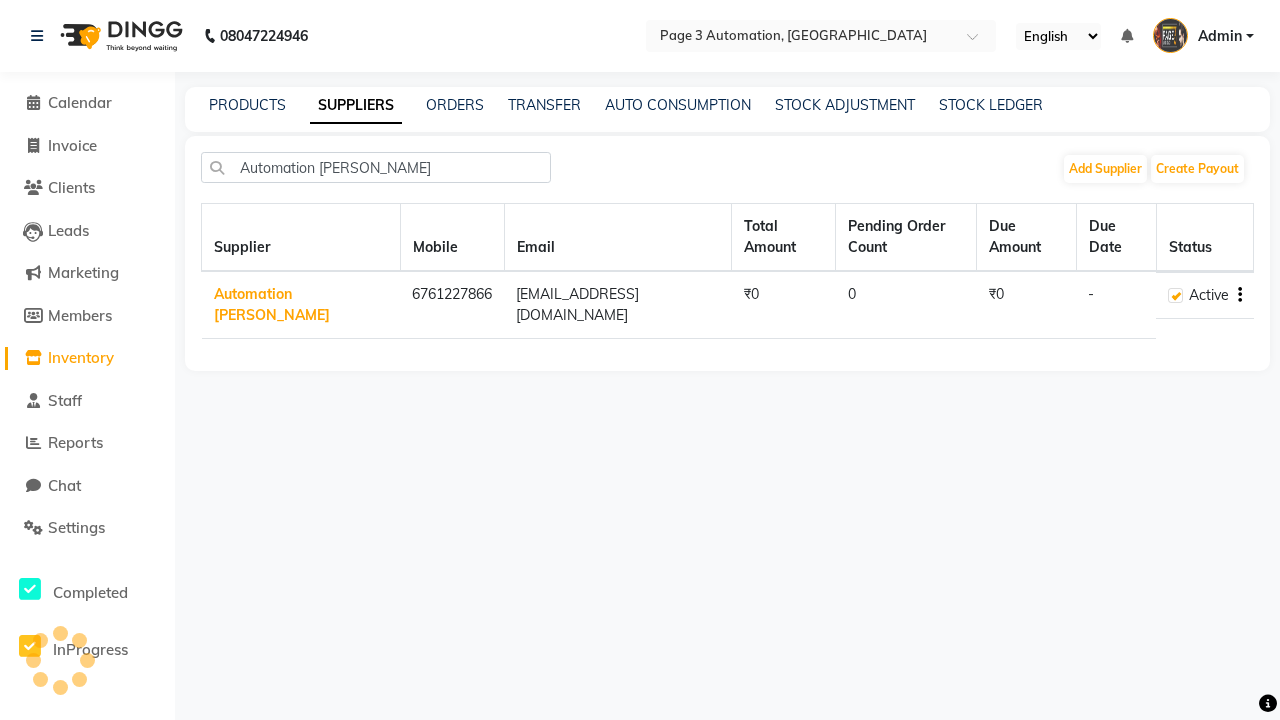 click 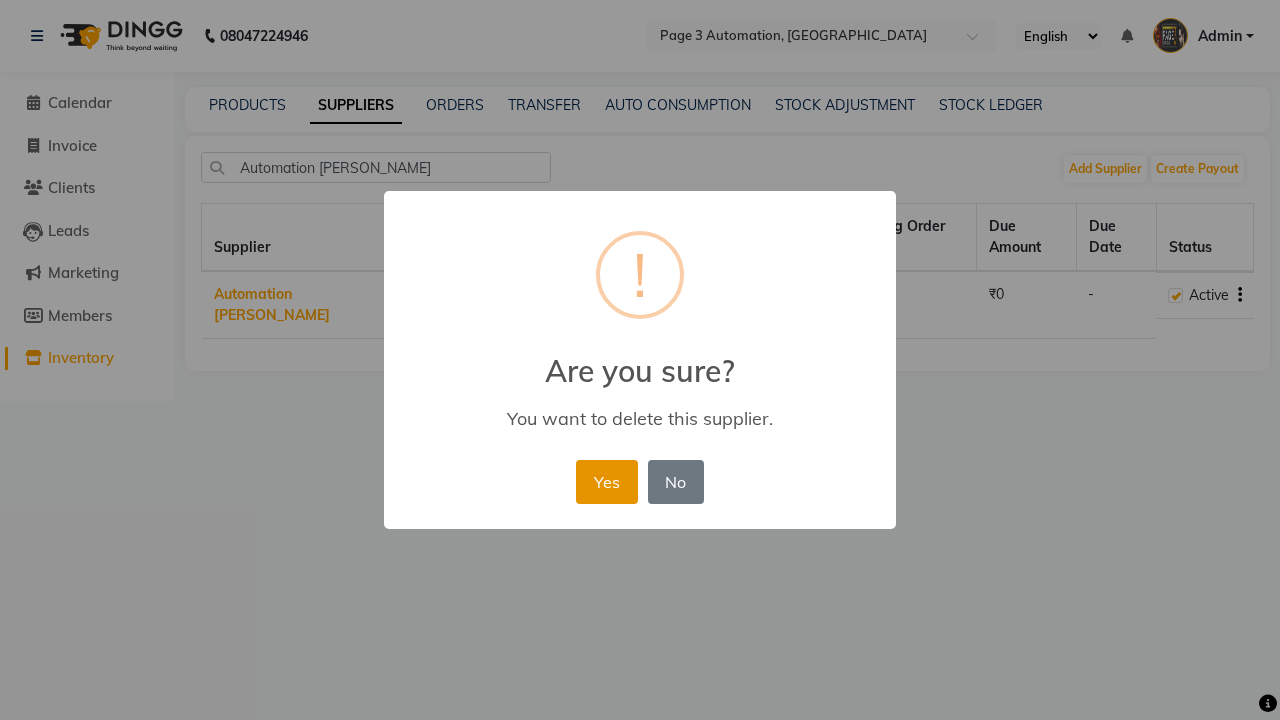 click on "Yes" at bounding box center [606, 482] 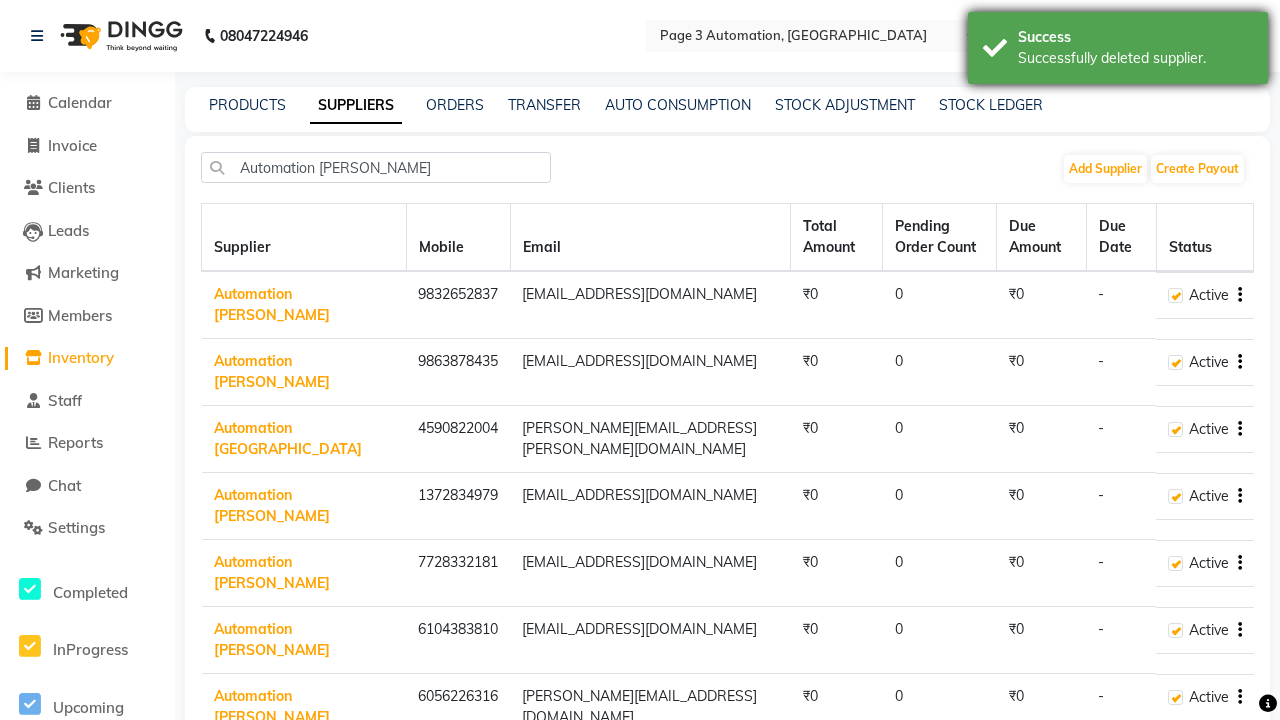 click on "Successfully deleted supplier." at bounding box center [1135, 58] 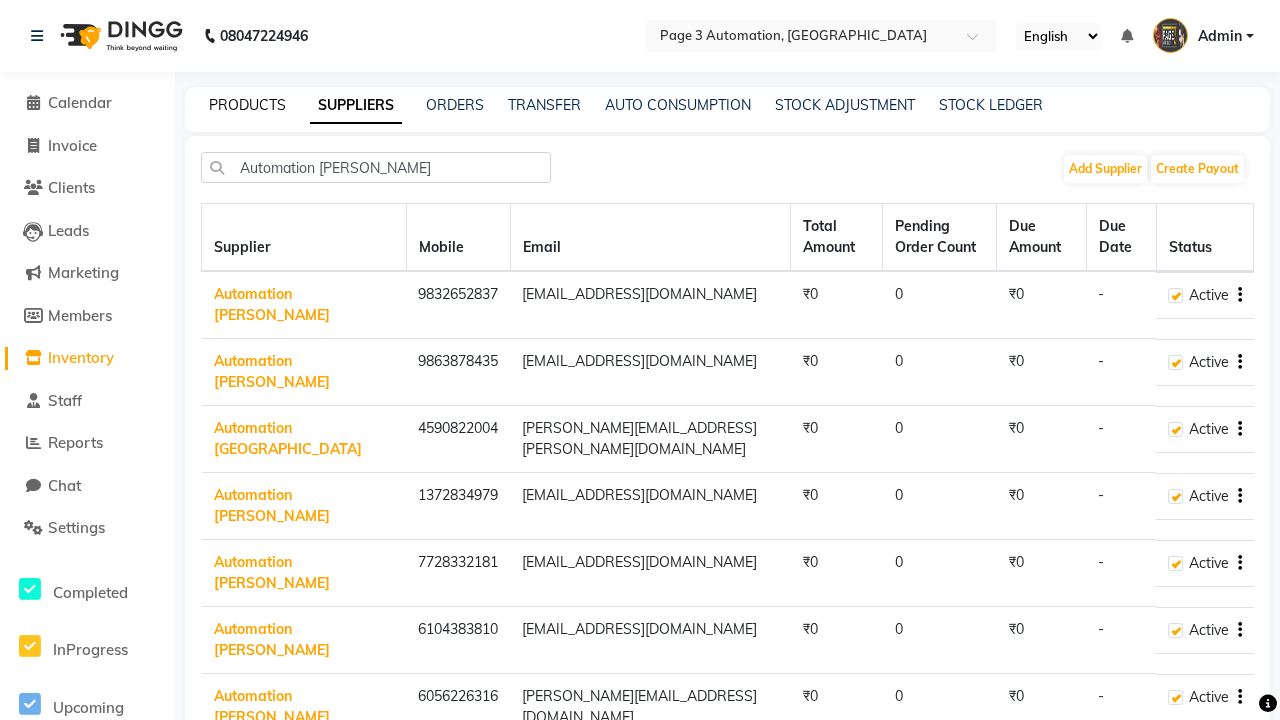 click on "PRODUCTS" 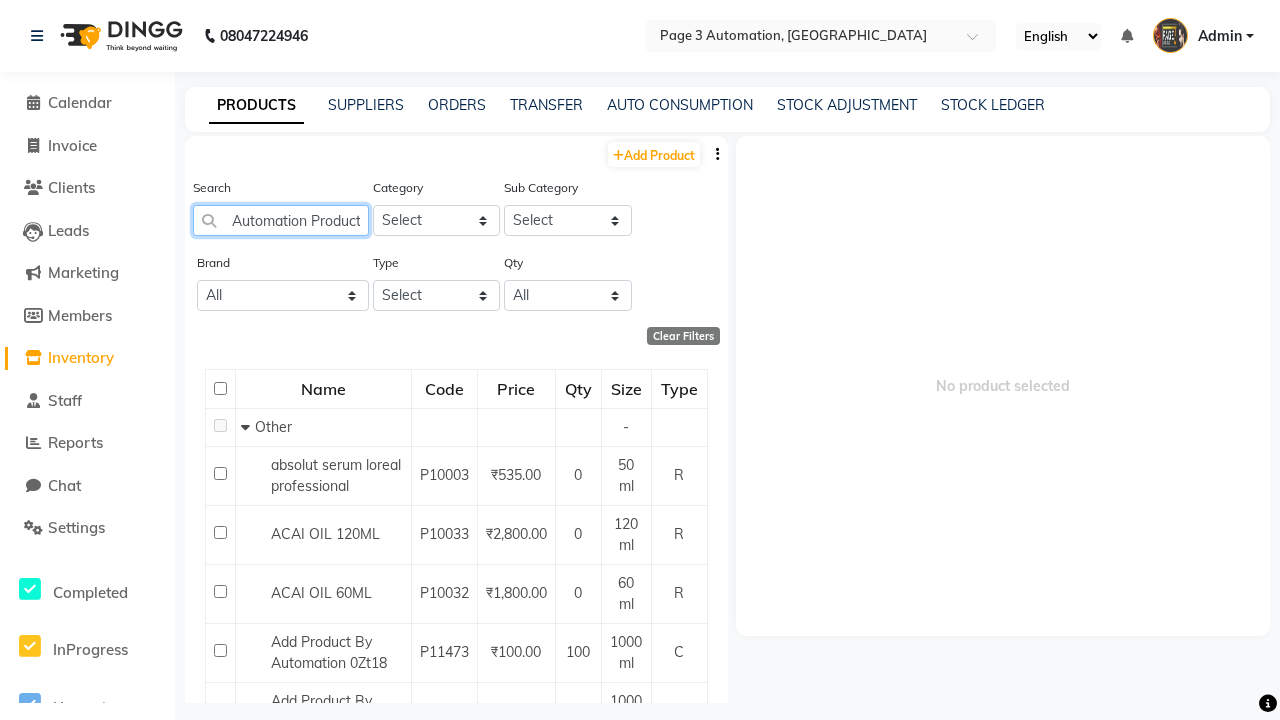 scroll, scrollTop: 0, scrollLeft: 39, axis: horizontal 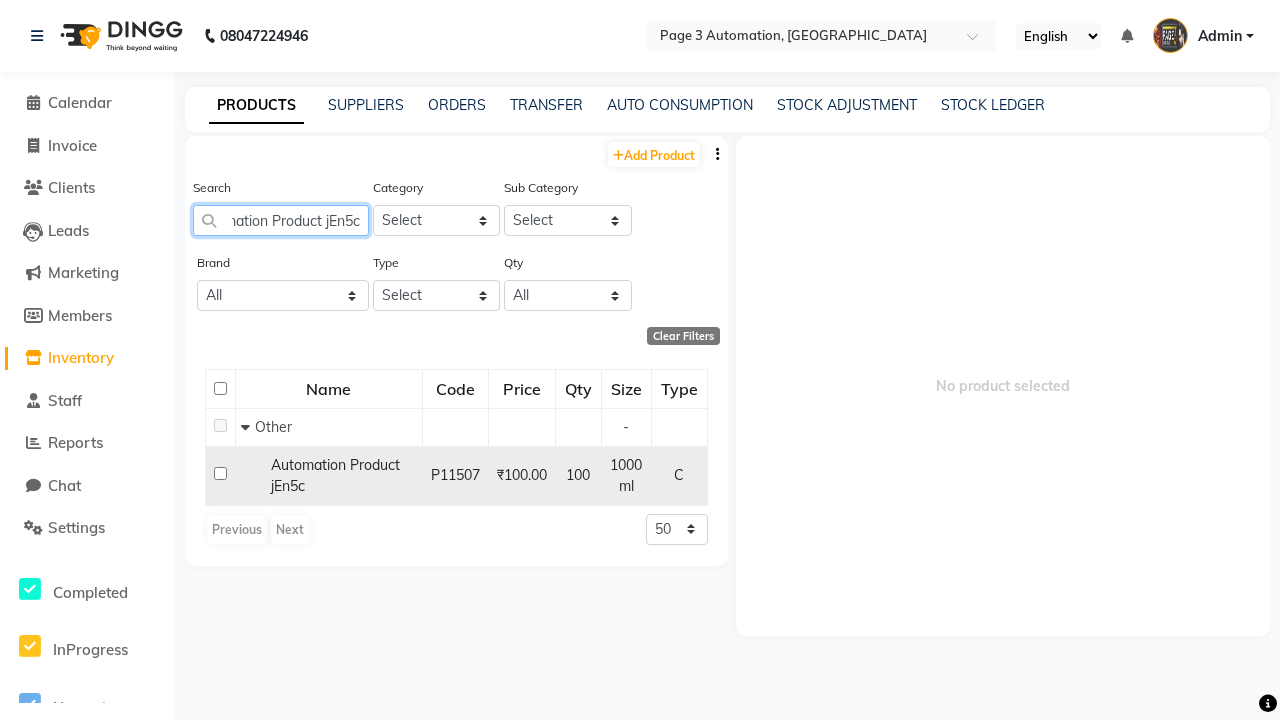 type on "Automation Product jEn5c" 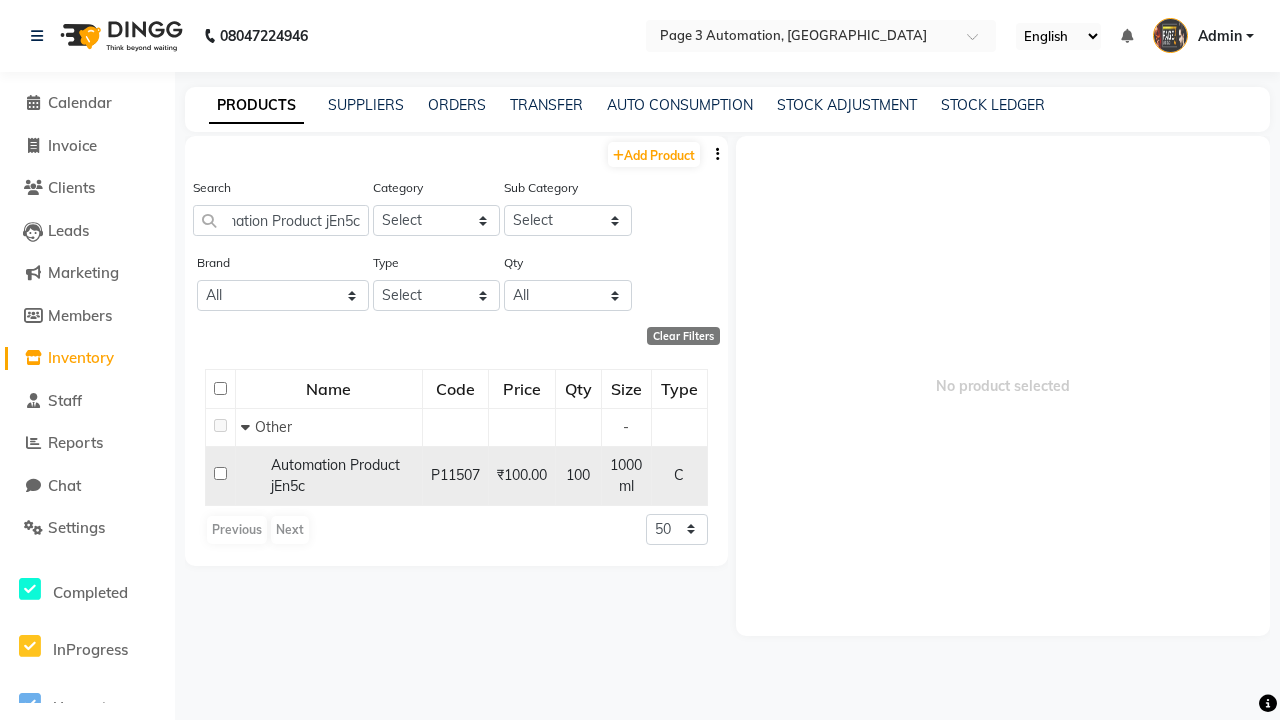 click 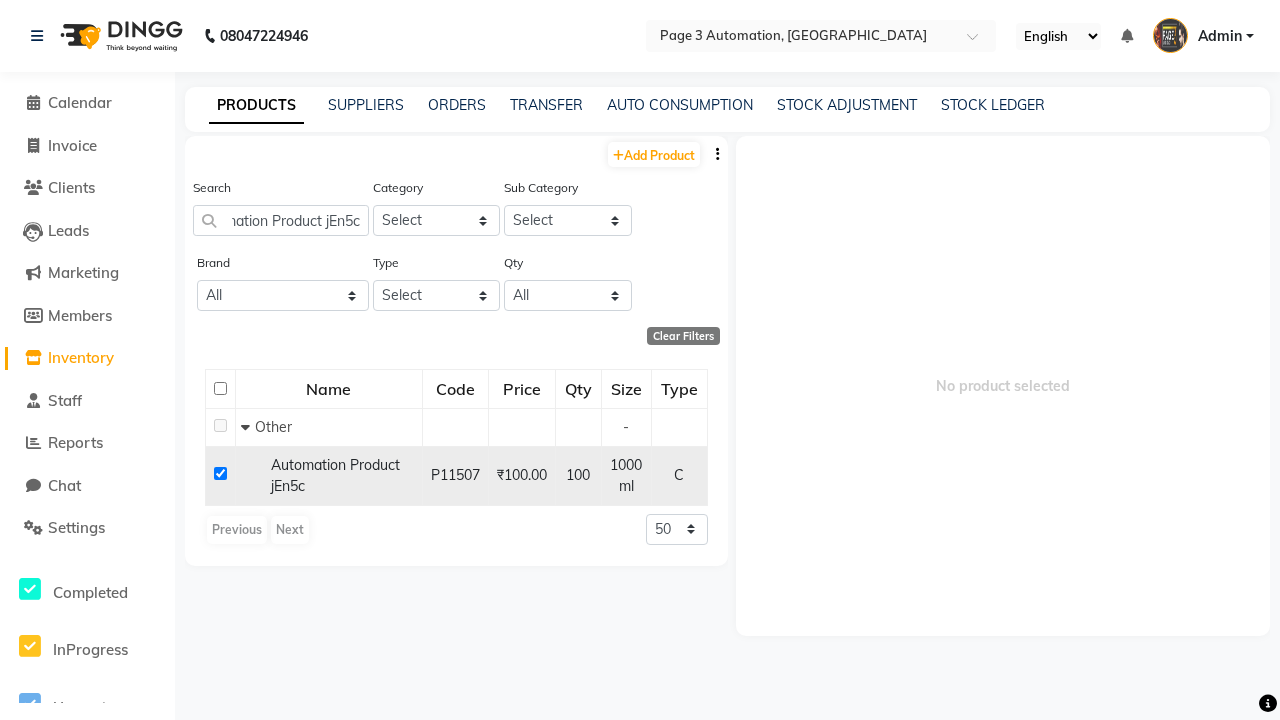 checkbox on "true" 